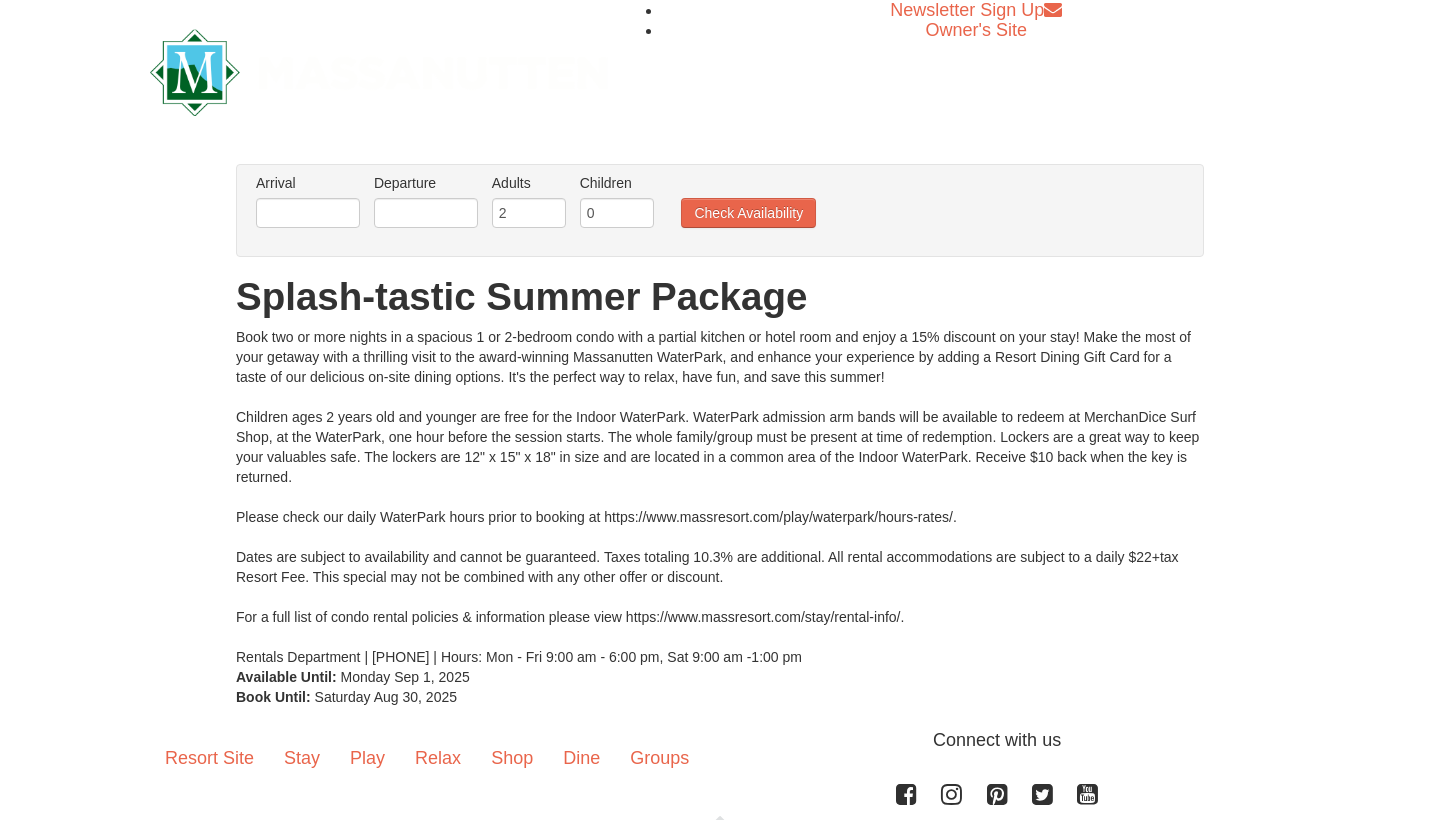 scroll, scrollTop: 0, scrollLeft: 0, axis: both 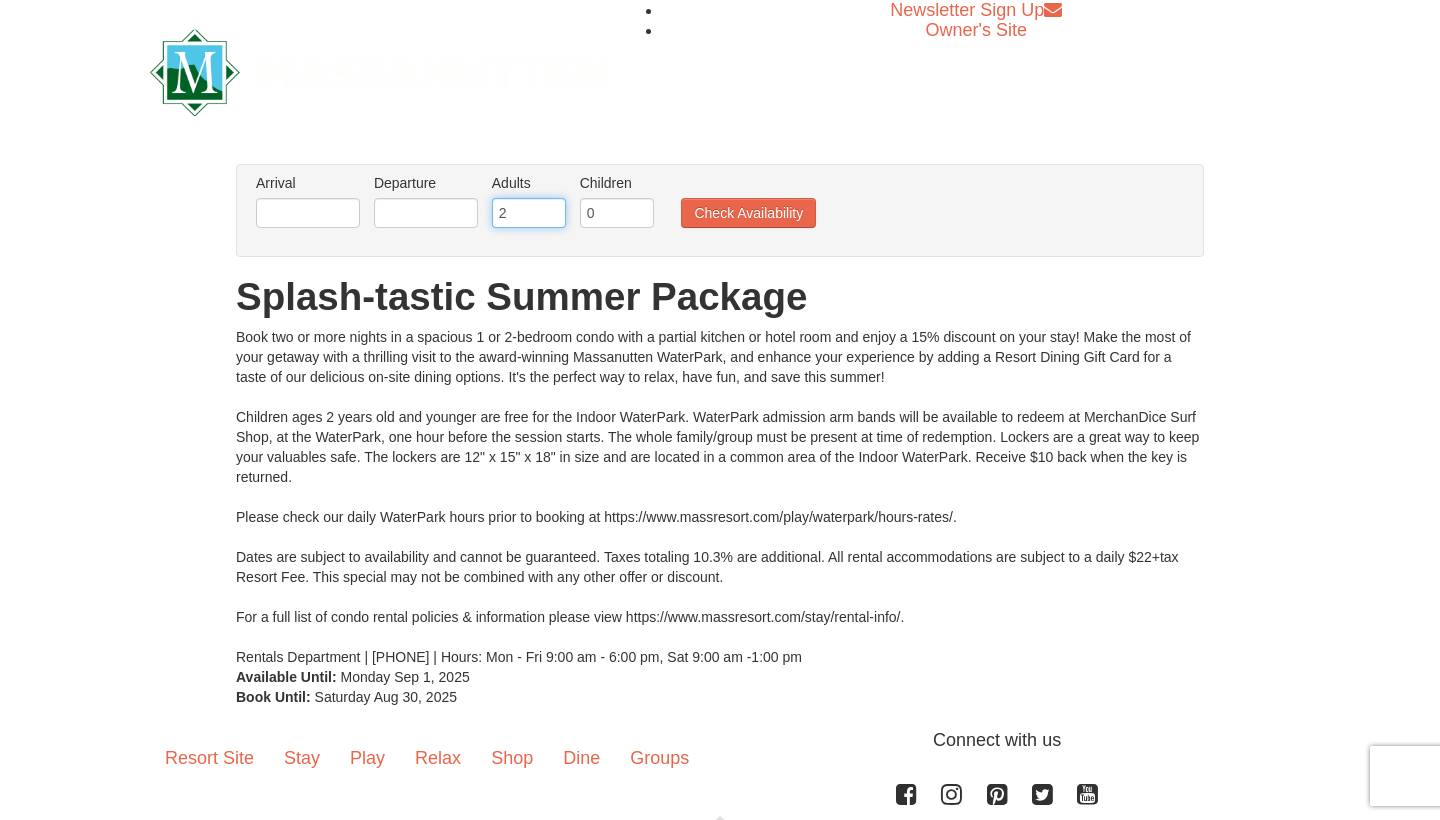 type on "3" 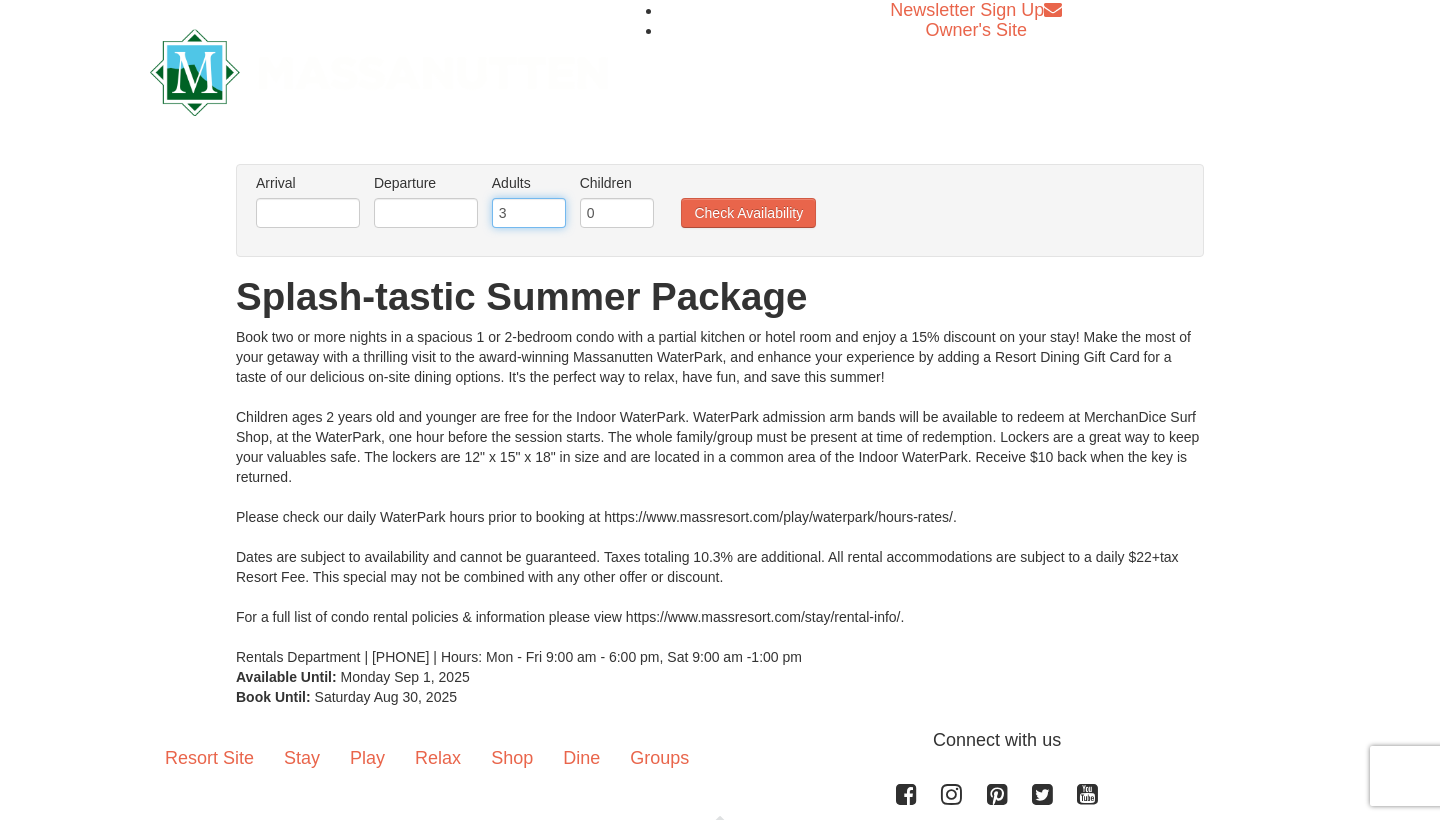click on "3" at bounding box center [529, 213] 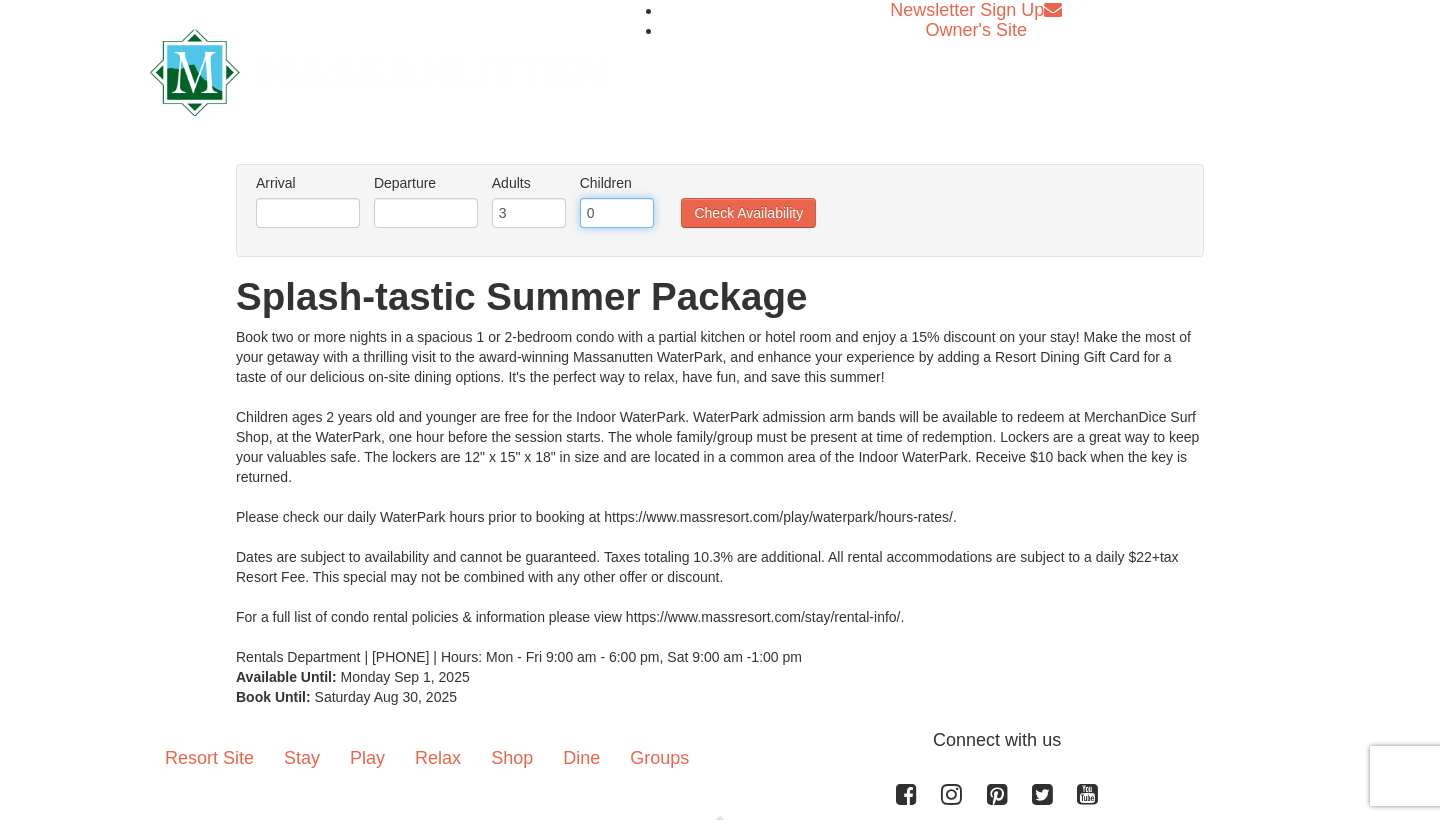 type on "1" 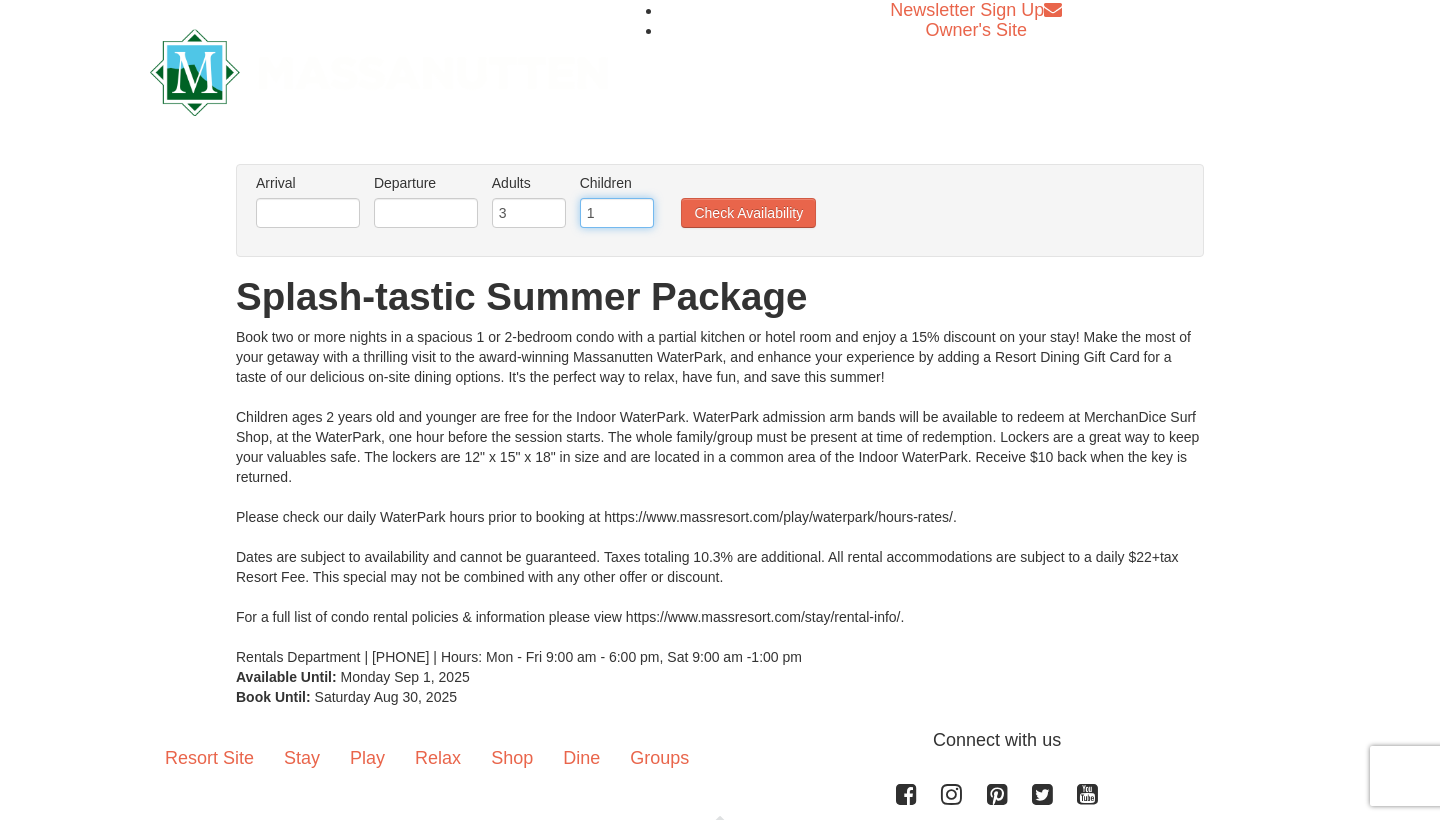 click on "1" at bounding box center (617, 213) 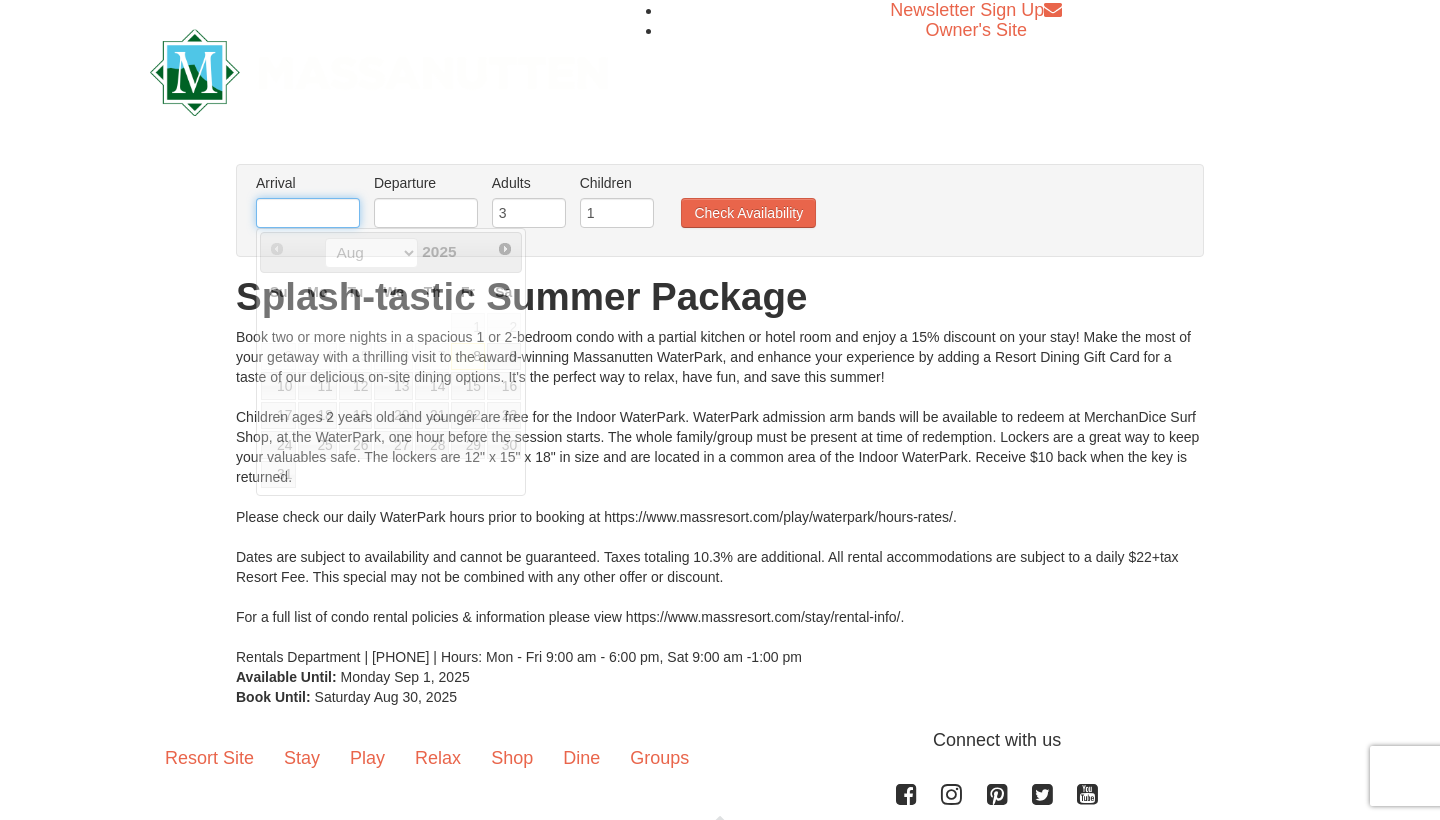 click at bounding box center [308, 213] 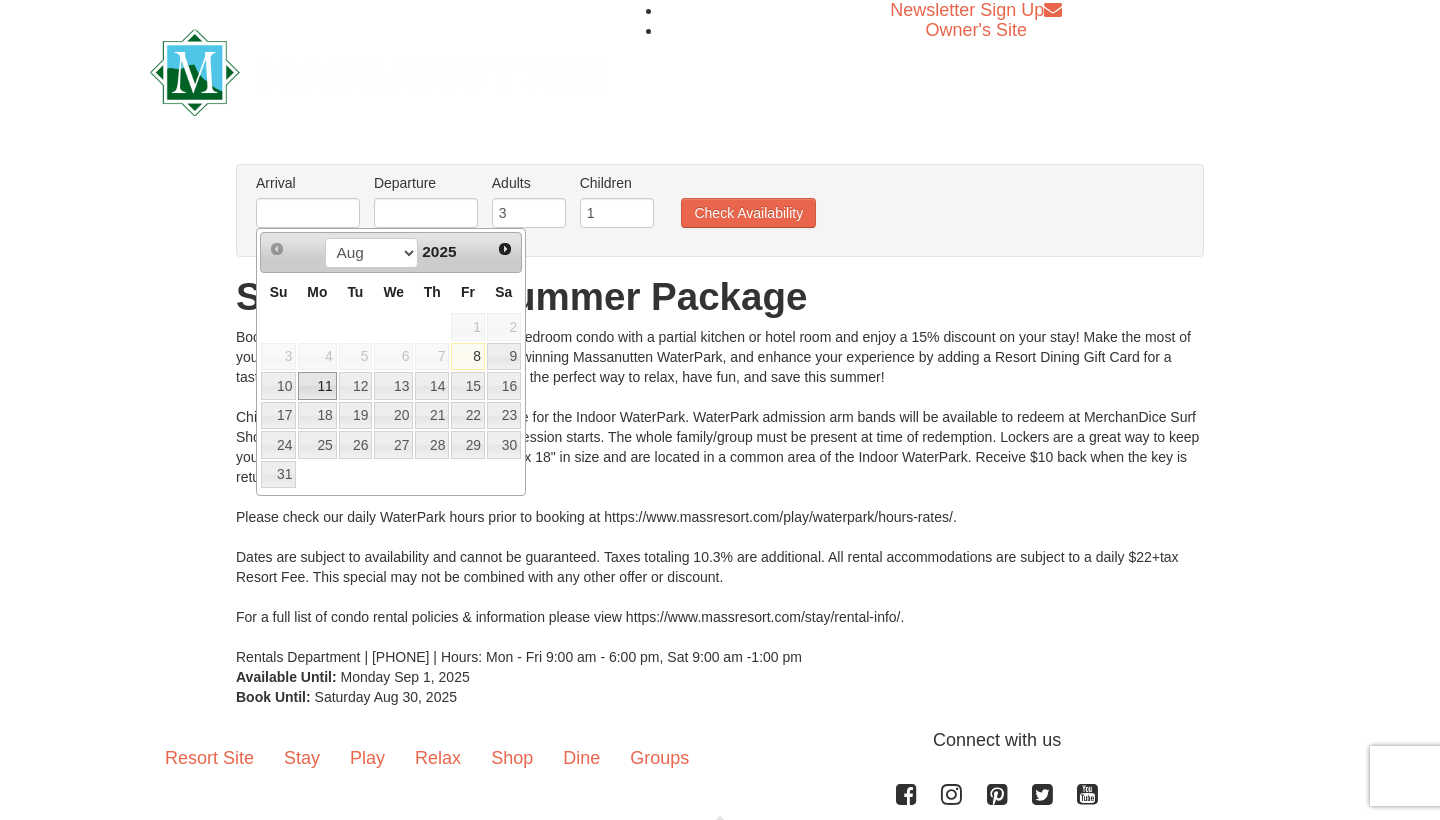 click on "11" at bounding box center (317, 386) 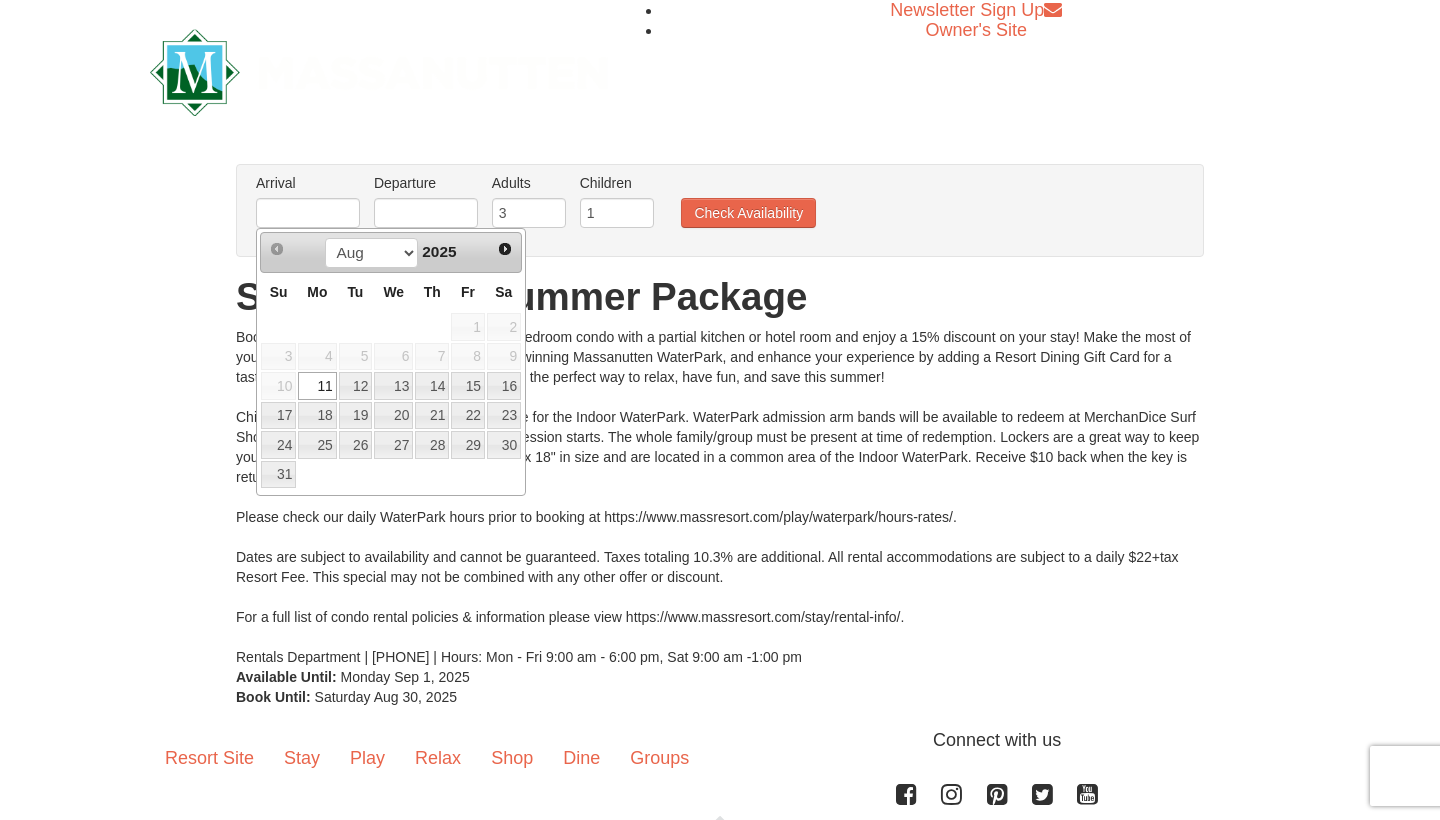 type on "08/11/2025" 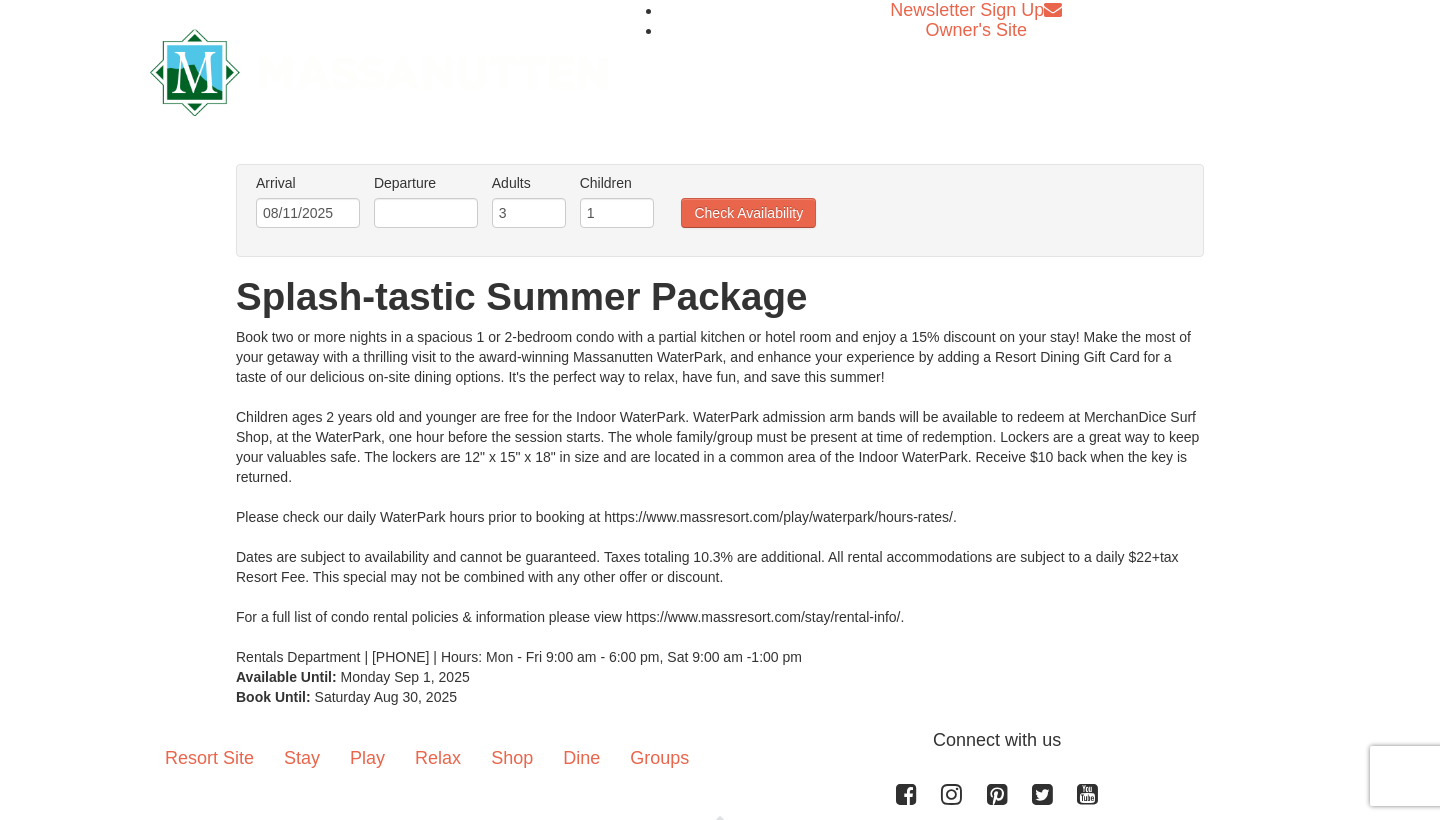 click on "Departure Please format dates MM/DD/YYYY Please format dates MM/DD/YYYY" at bounding box center [426, 205] 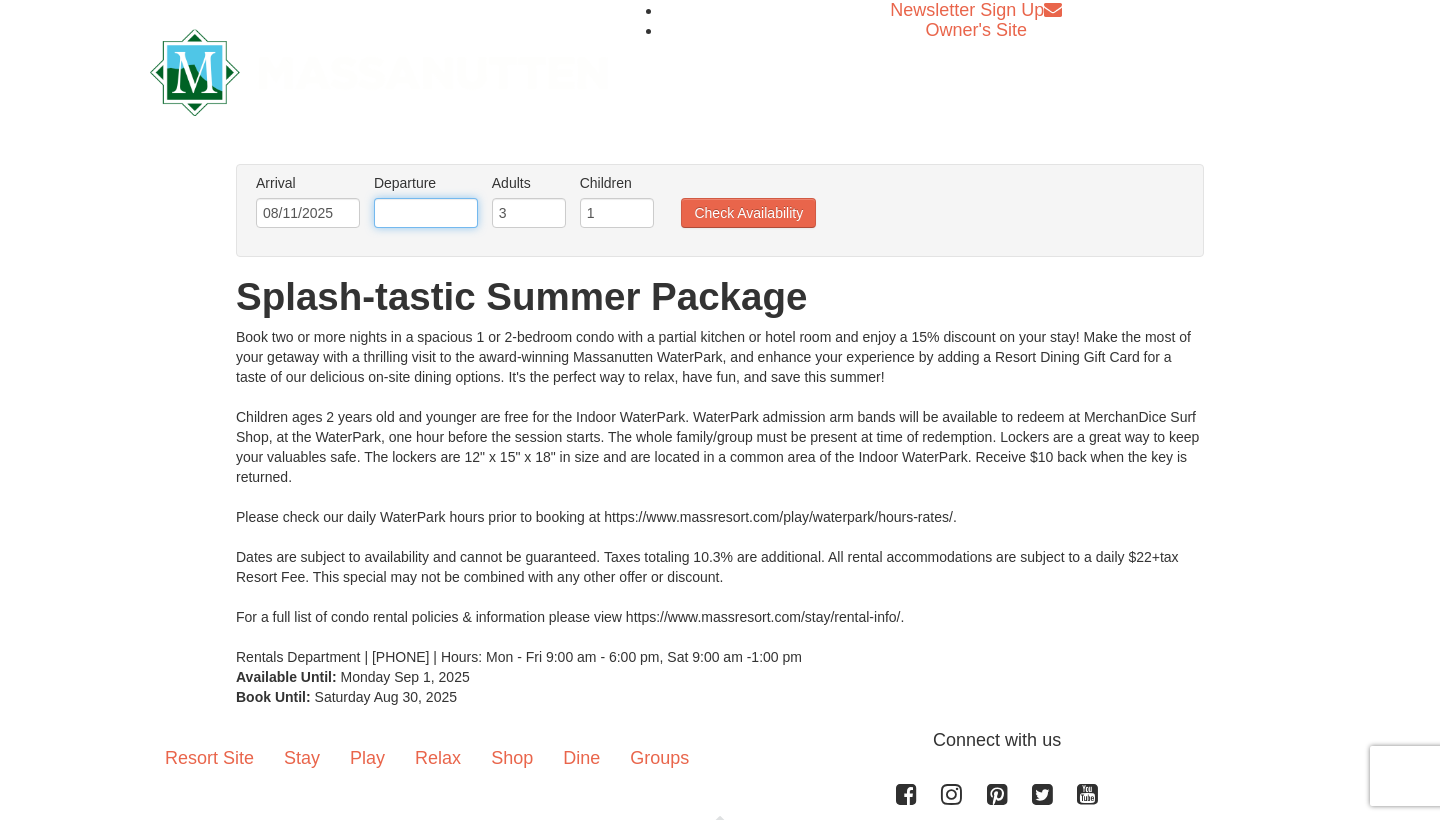 click at bounding box center [426, 213] 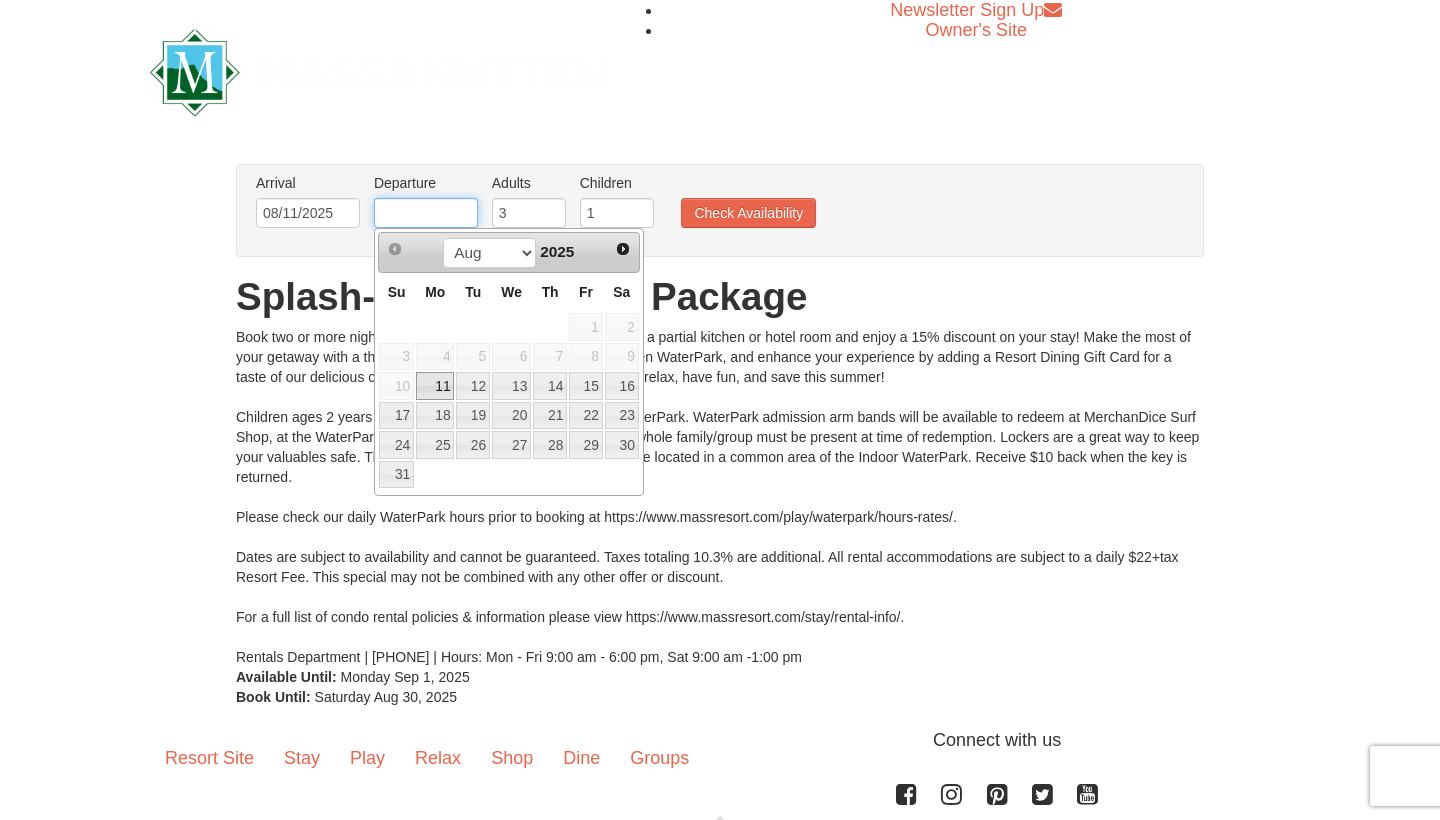scroll, scrollTop: 0, scrollLeft: 0, axis: both 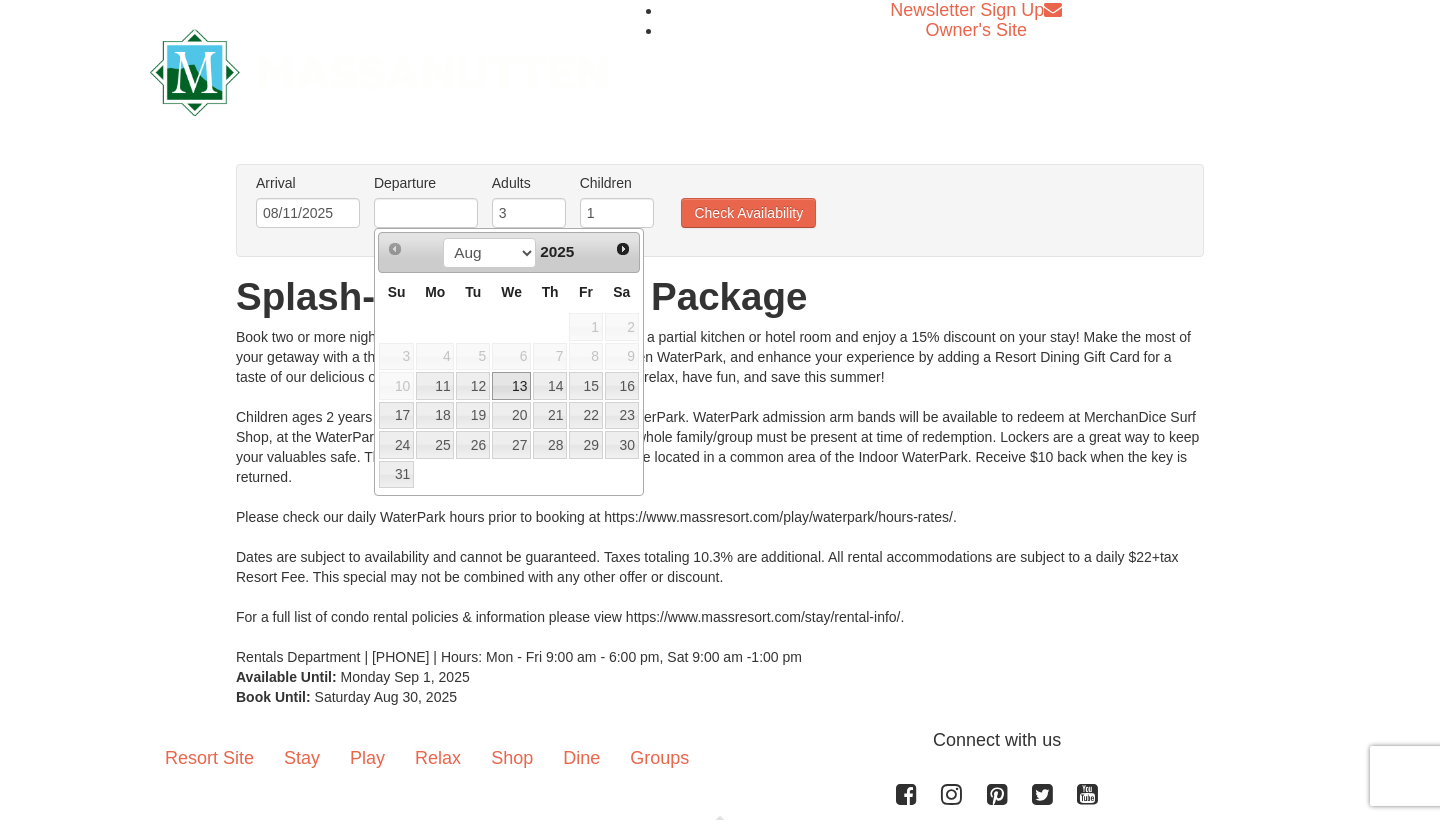 click on "13" at bounding box center (511, 386) 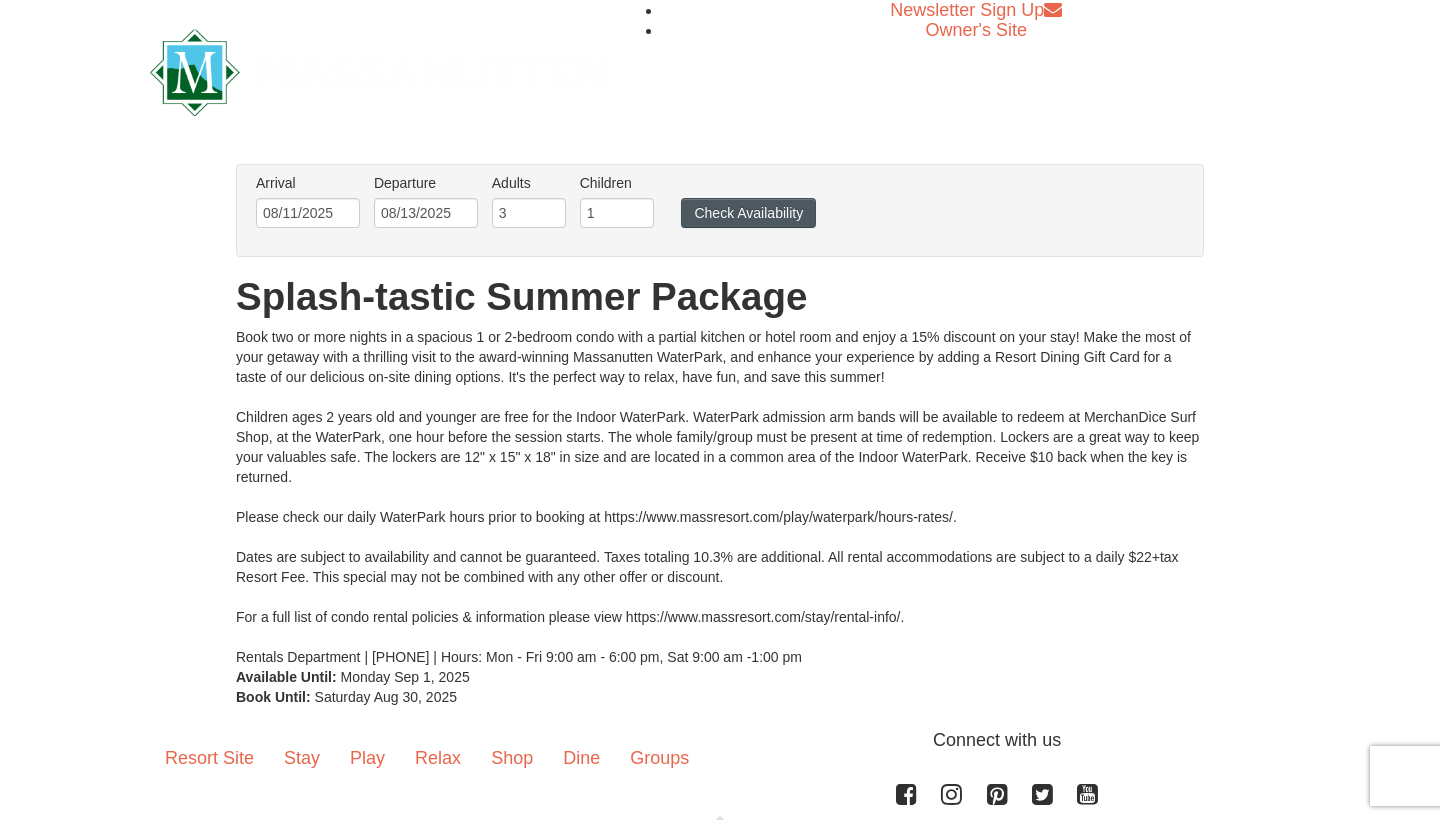 click on "Check Availability" at bounding box center [748, 213] 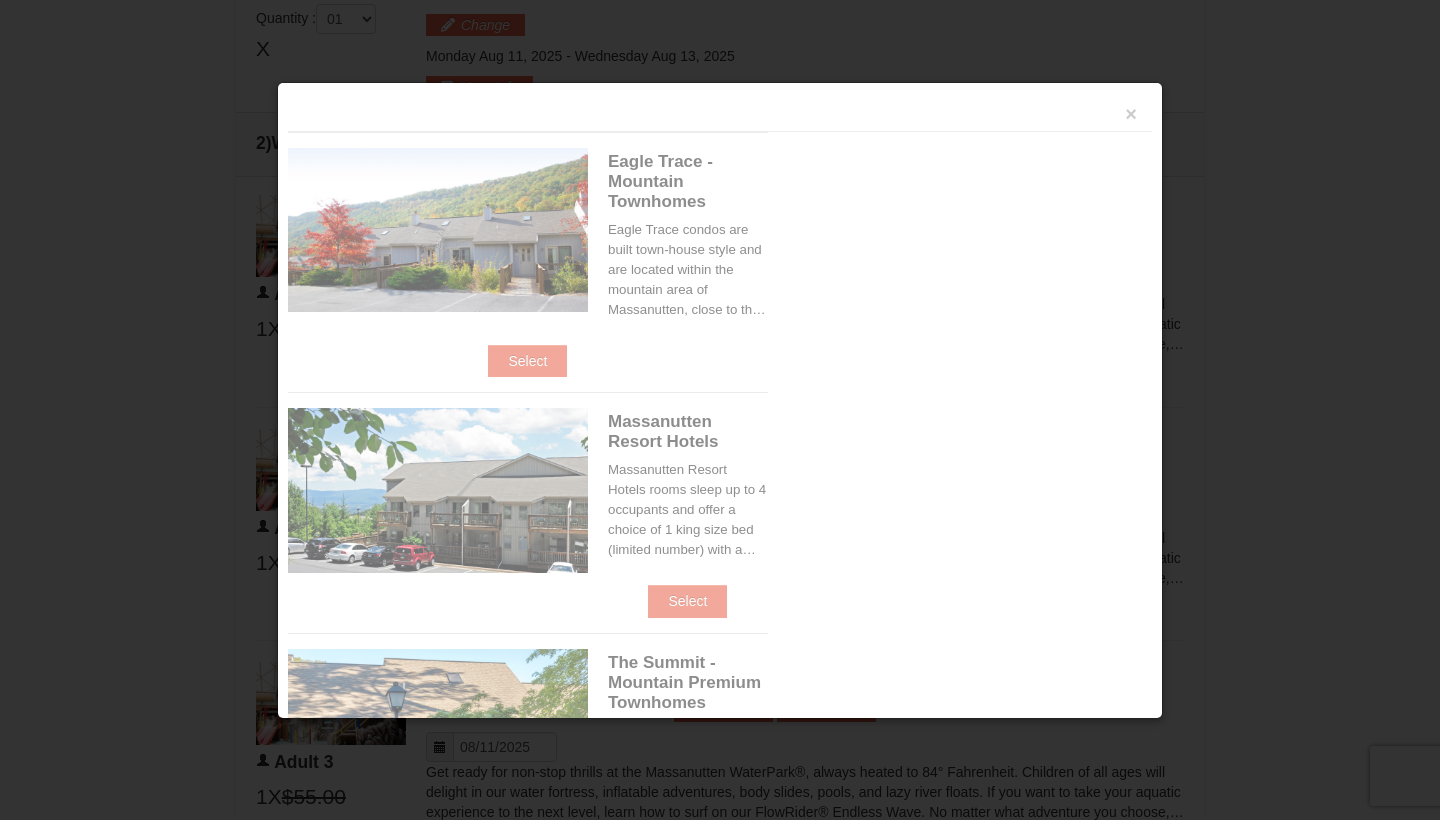 scroll, scrollTop: 772, scrollLeft: 0, axis: vertical 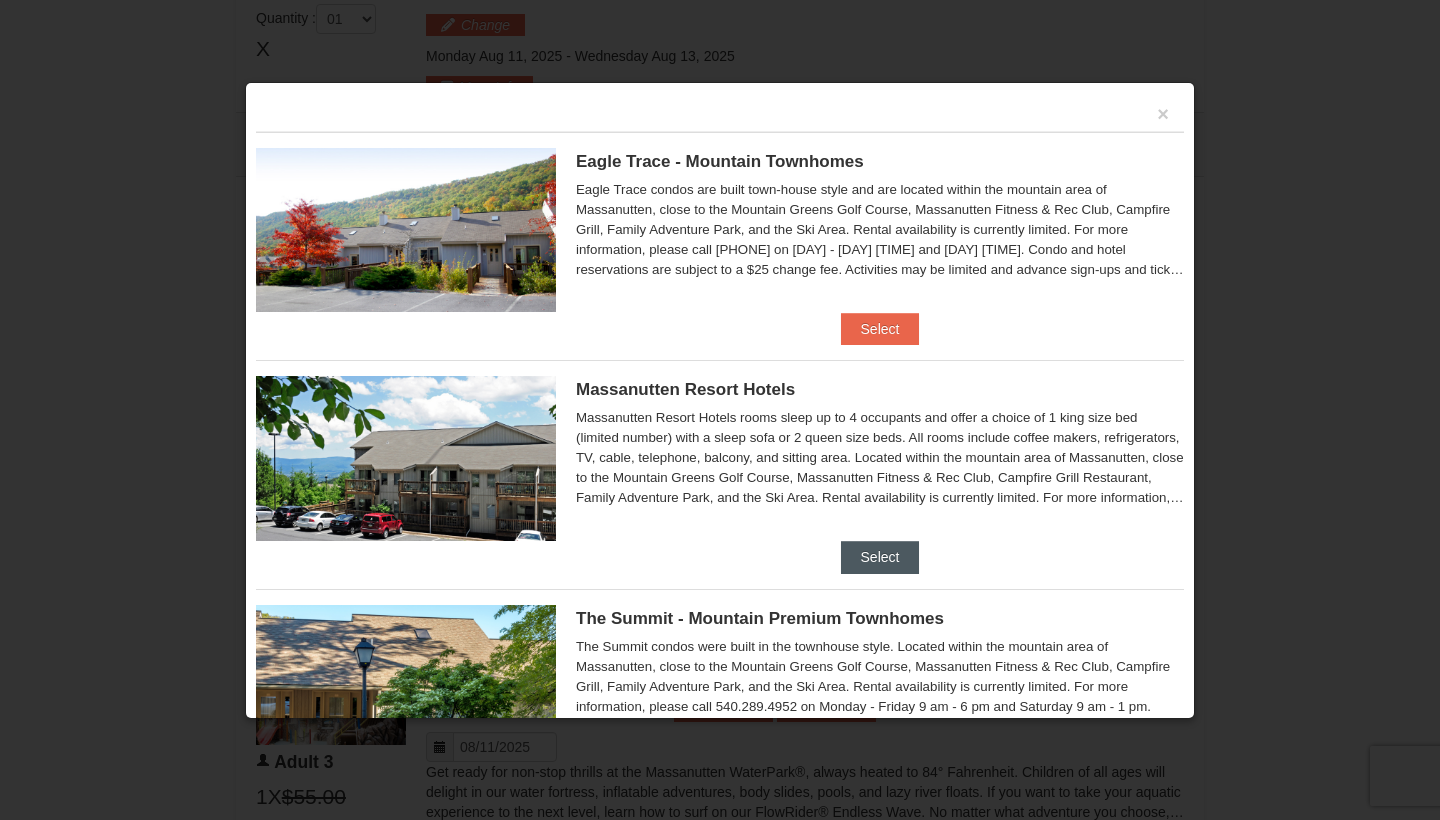 click on "Select" at bounding box center (880, 557) 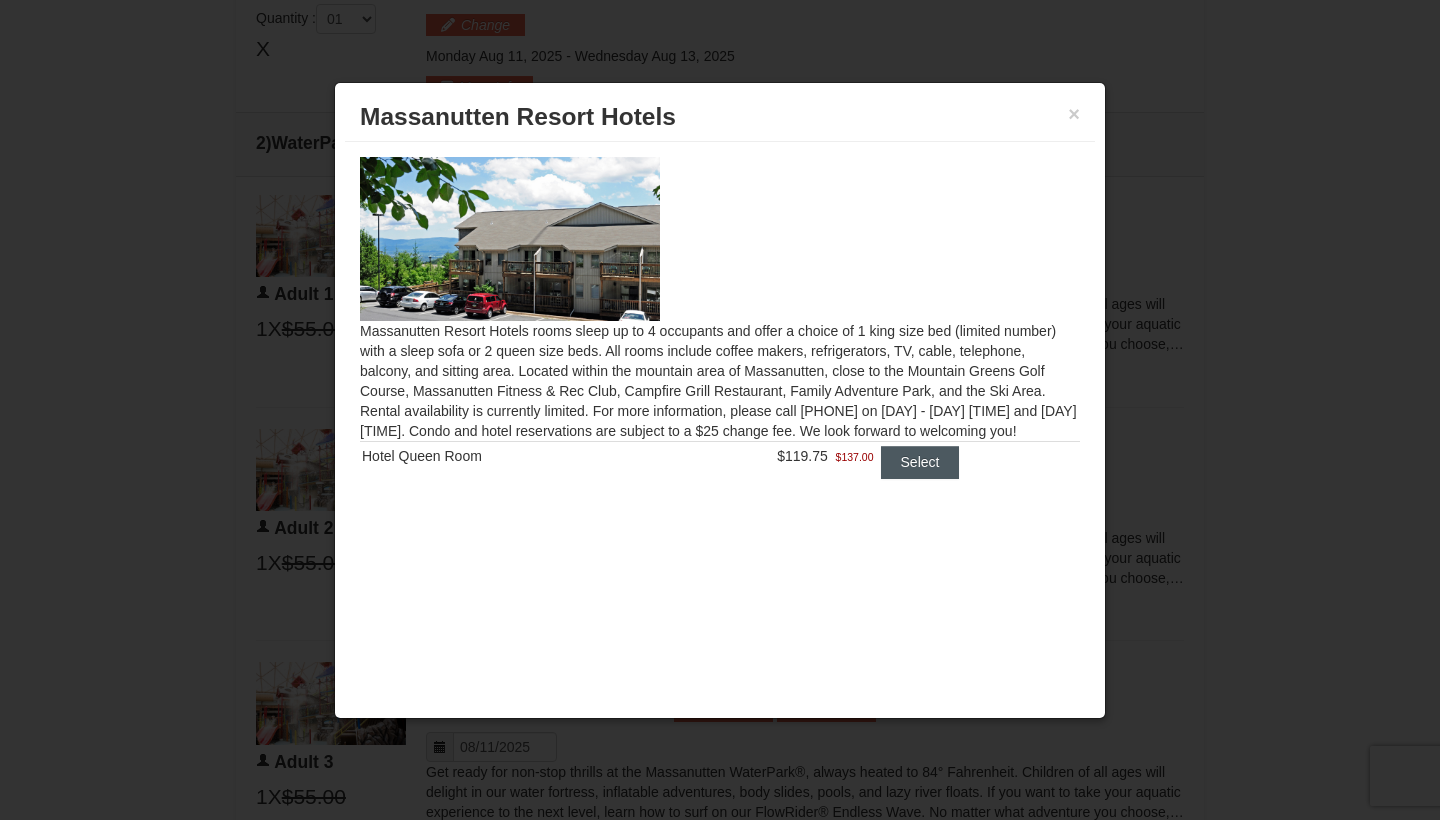 click on "Select" at bounding box center (920, 462) 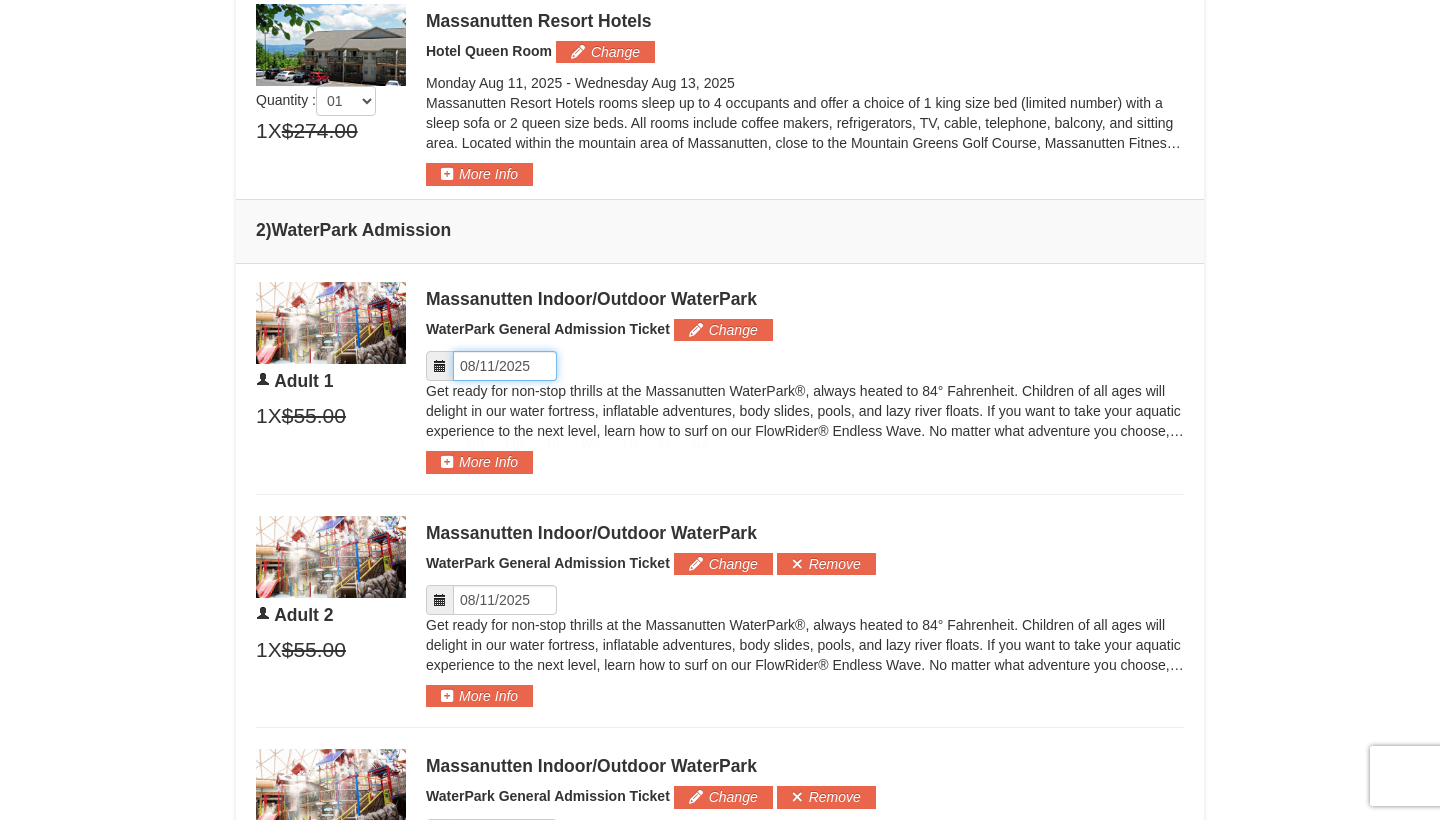 click on "Please format dates MM/DD/YYYY" at bounding box center [505, 366] 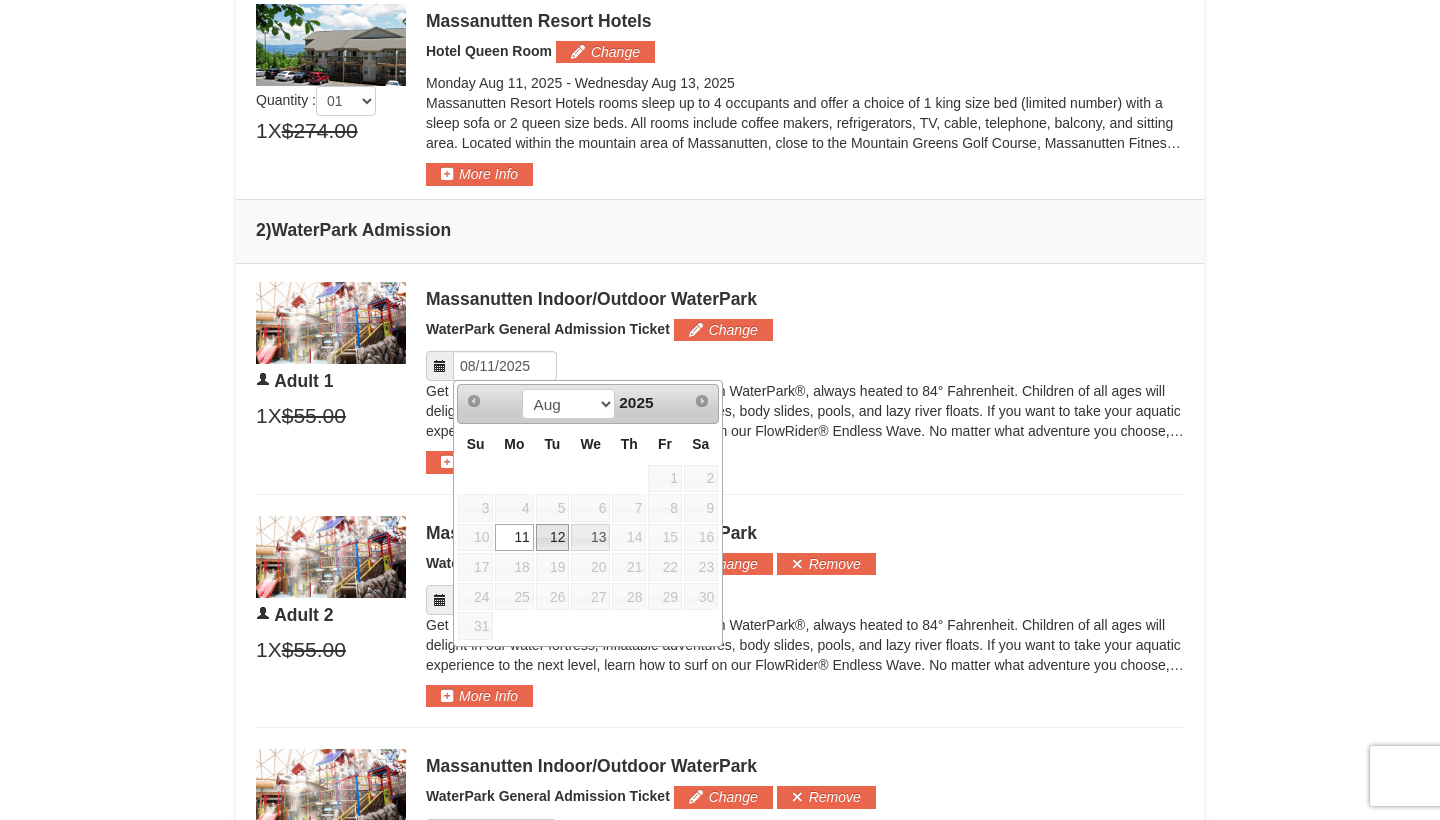 click on "12" at bounding box center (553, 538) 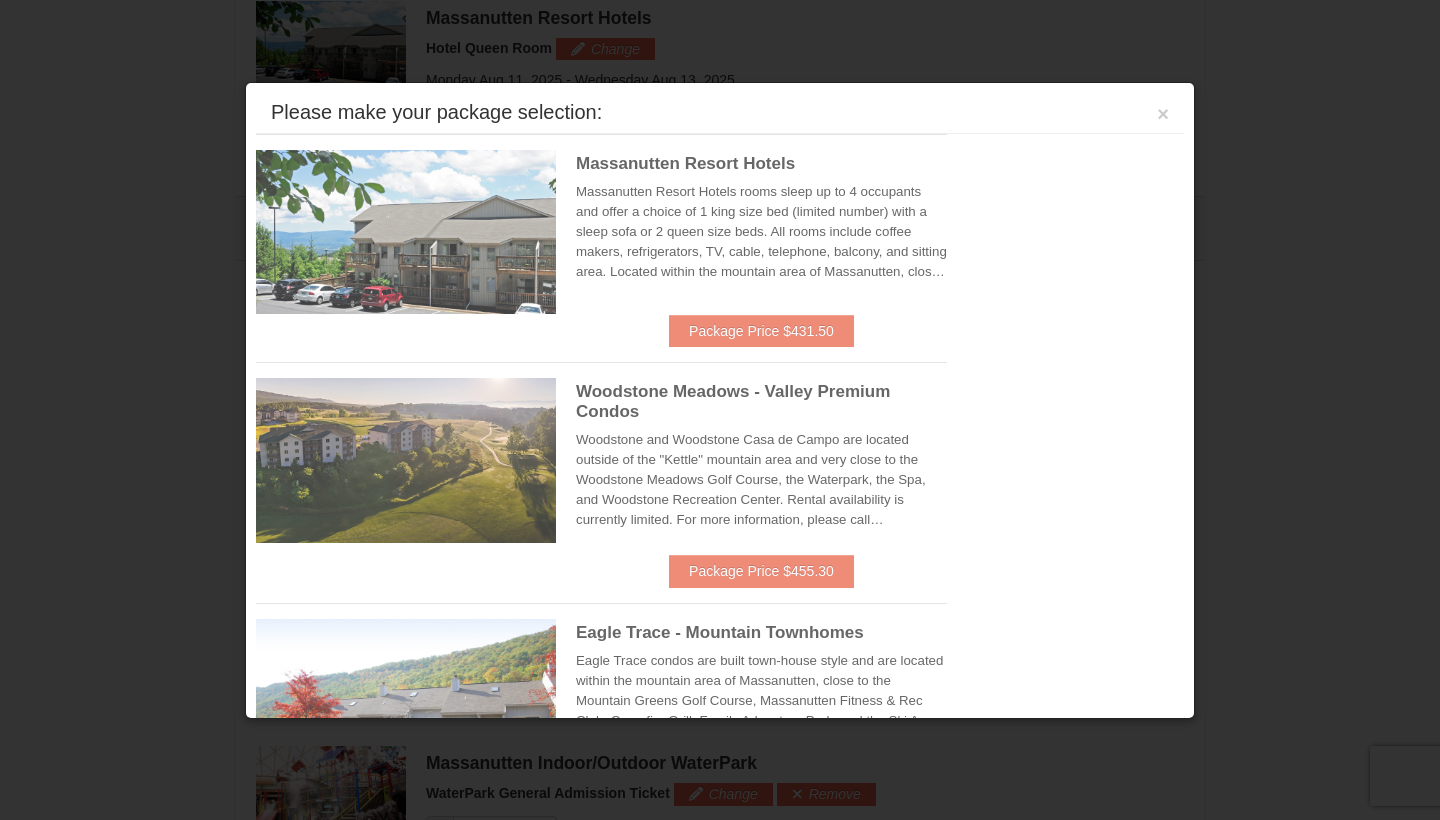 scroll, scrollTop: 776, scrollLeft: 0, axis: vertical 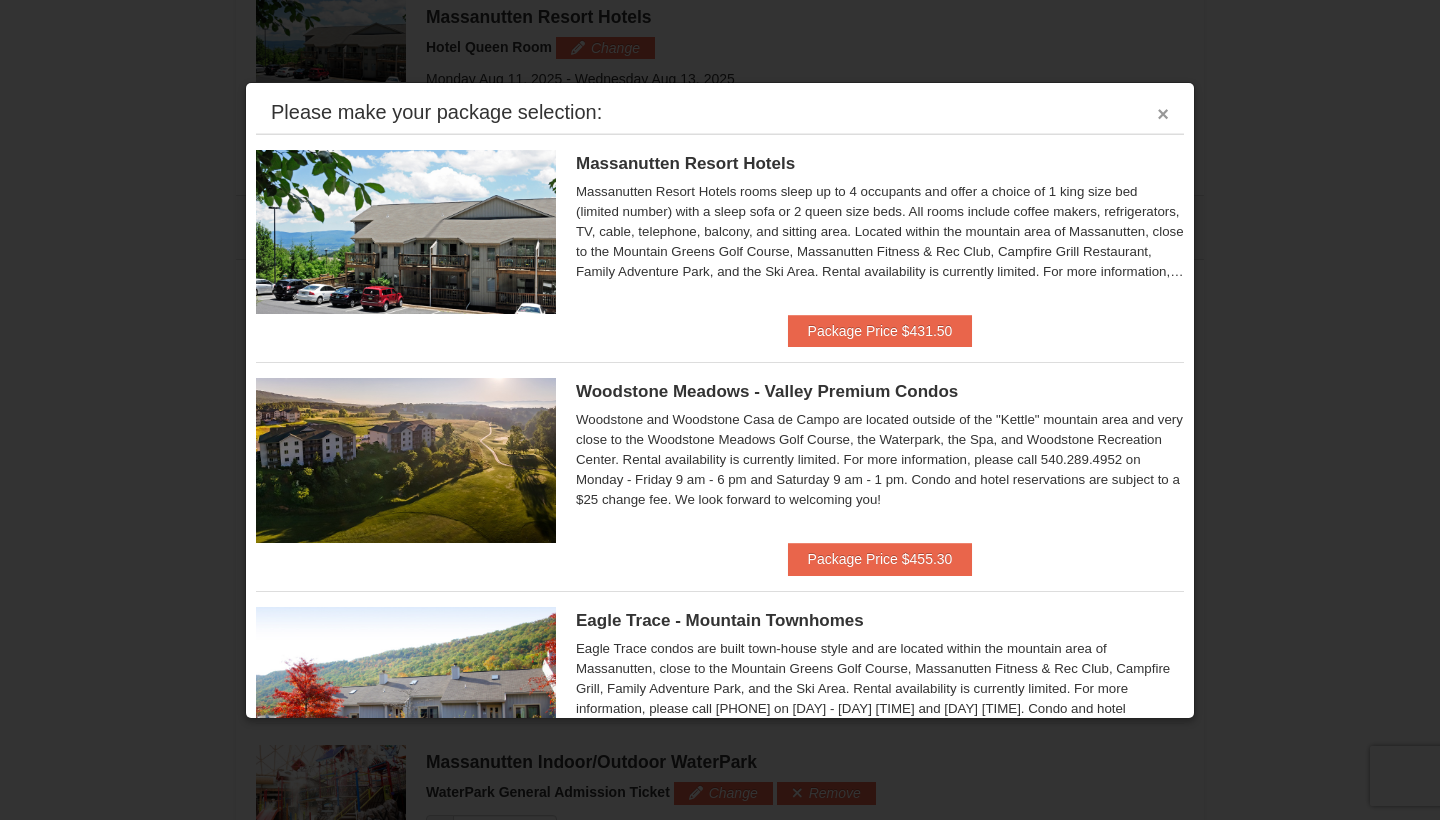 click on "×" at bounding box center (1163, 114) 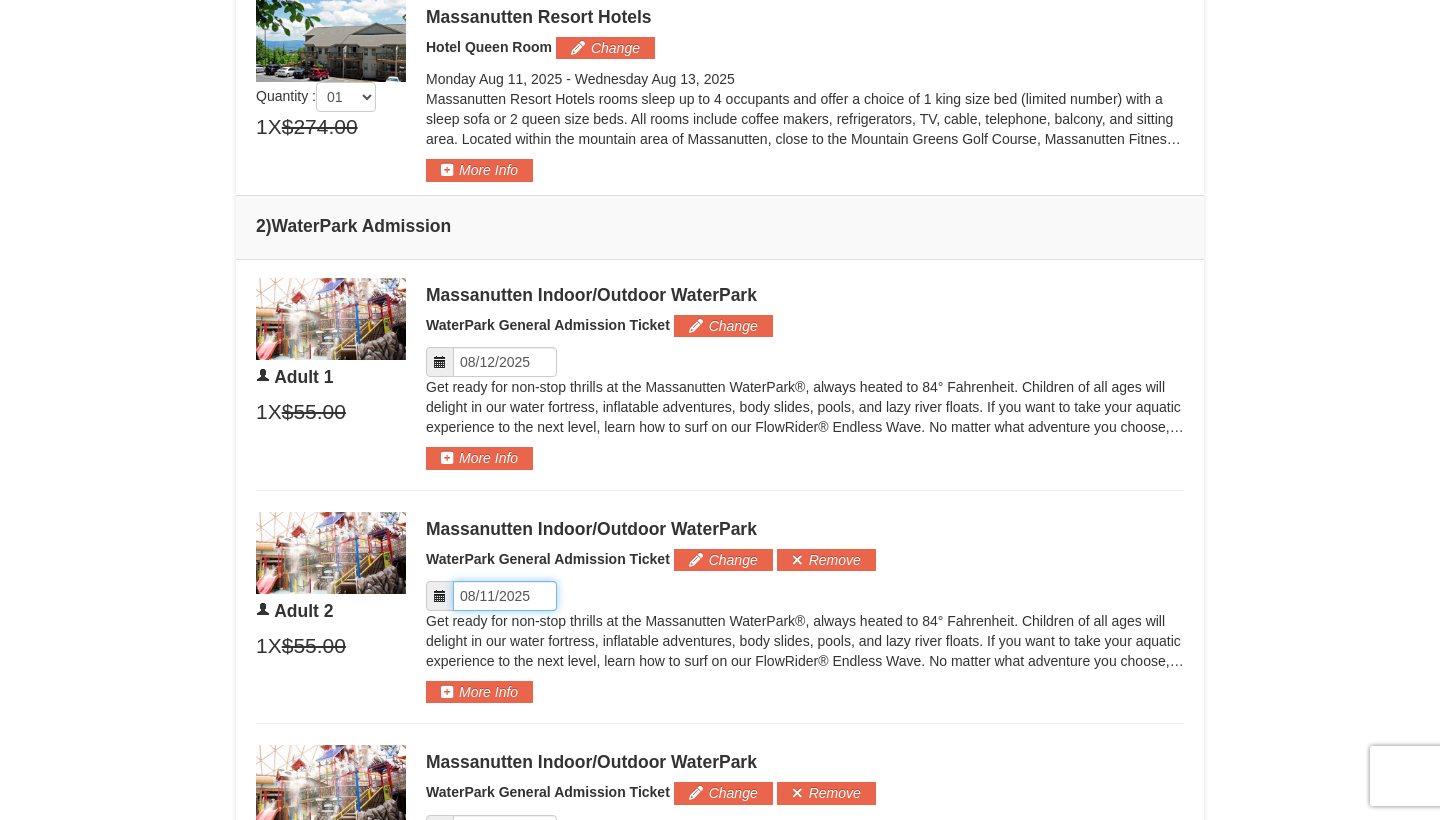 click on "Please format dates MM/DD/YYYY" at bounding box center (505, 596) 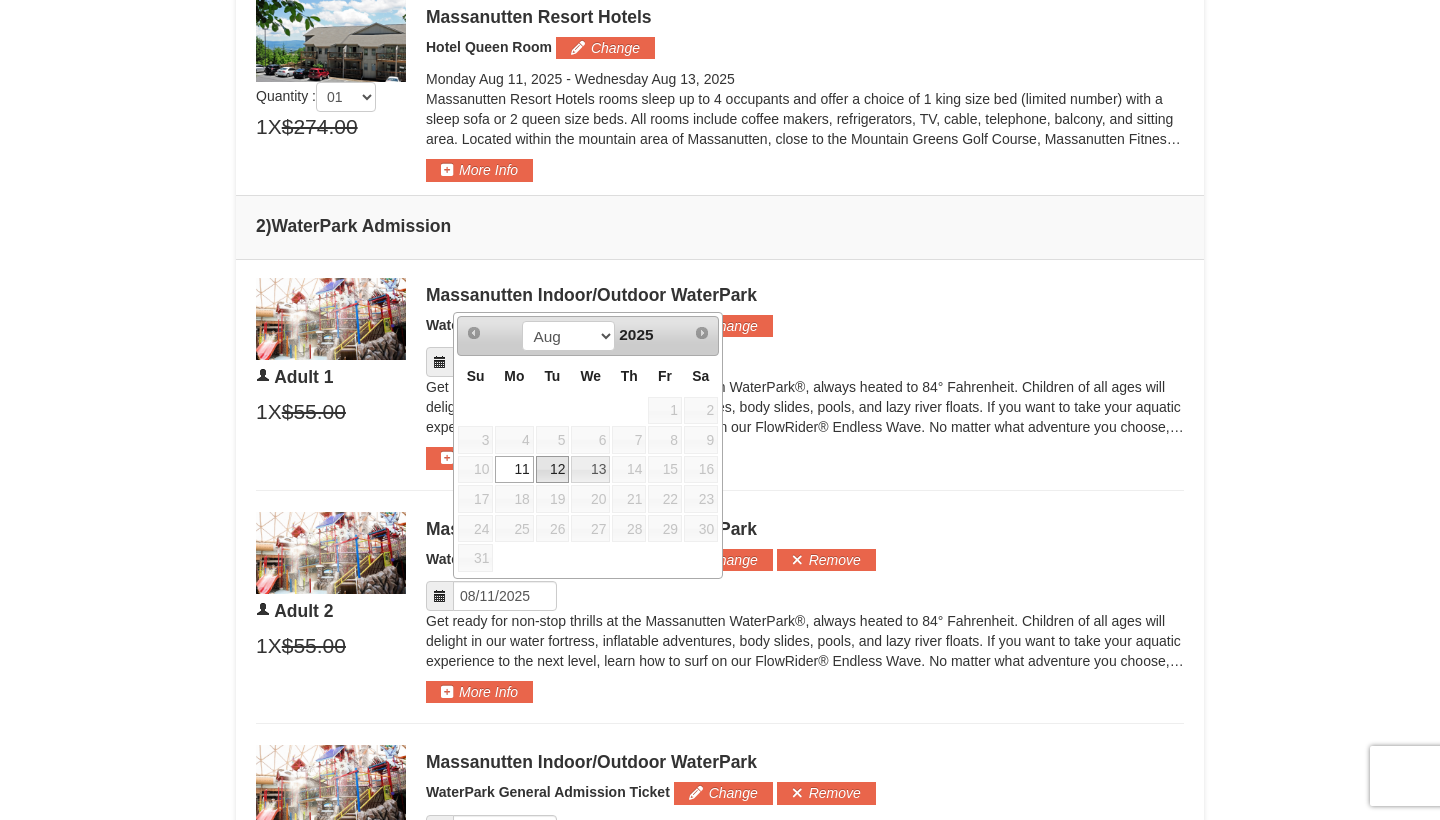 click on "12" at bounding box center (553, 470) 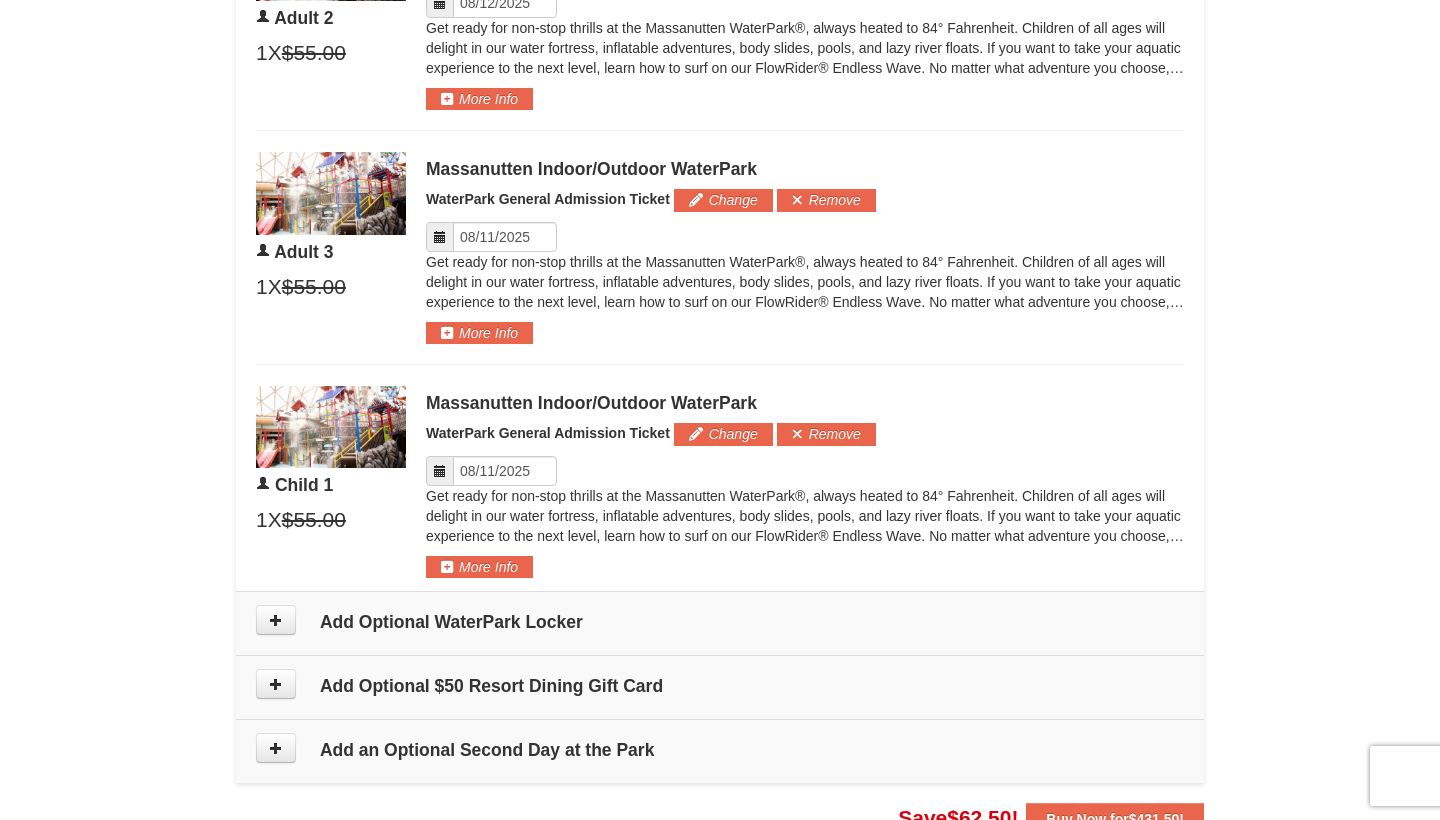 scroll, scrollTop: 1502, scrollLeft: 0, axis: vertical 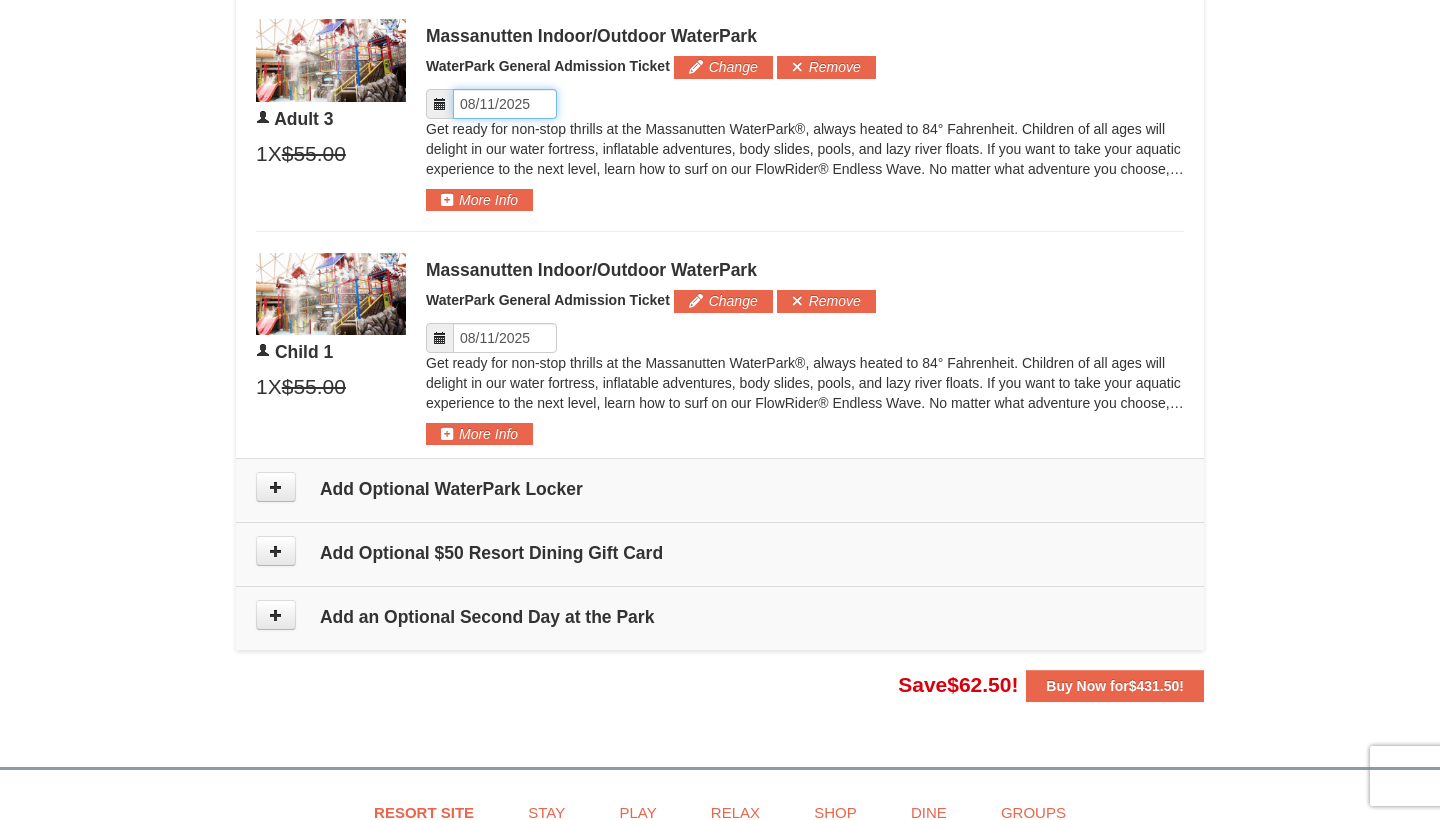 click on "Please format dates MM/DD/YYYY" at bounding box center [505, 104] 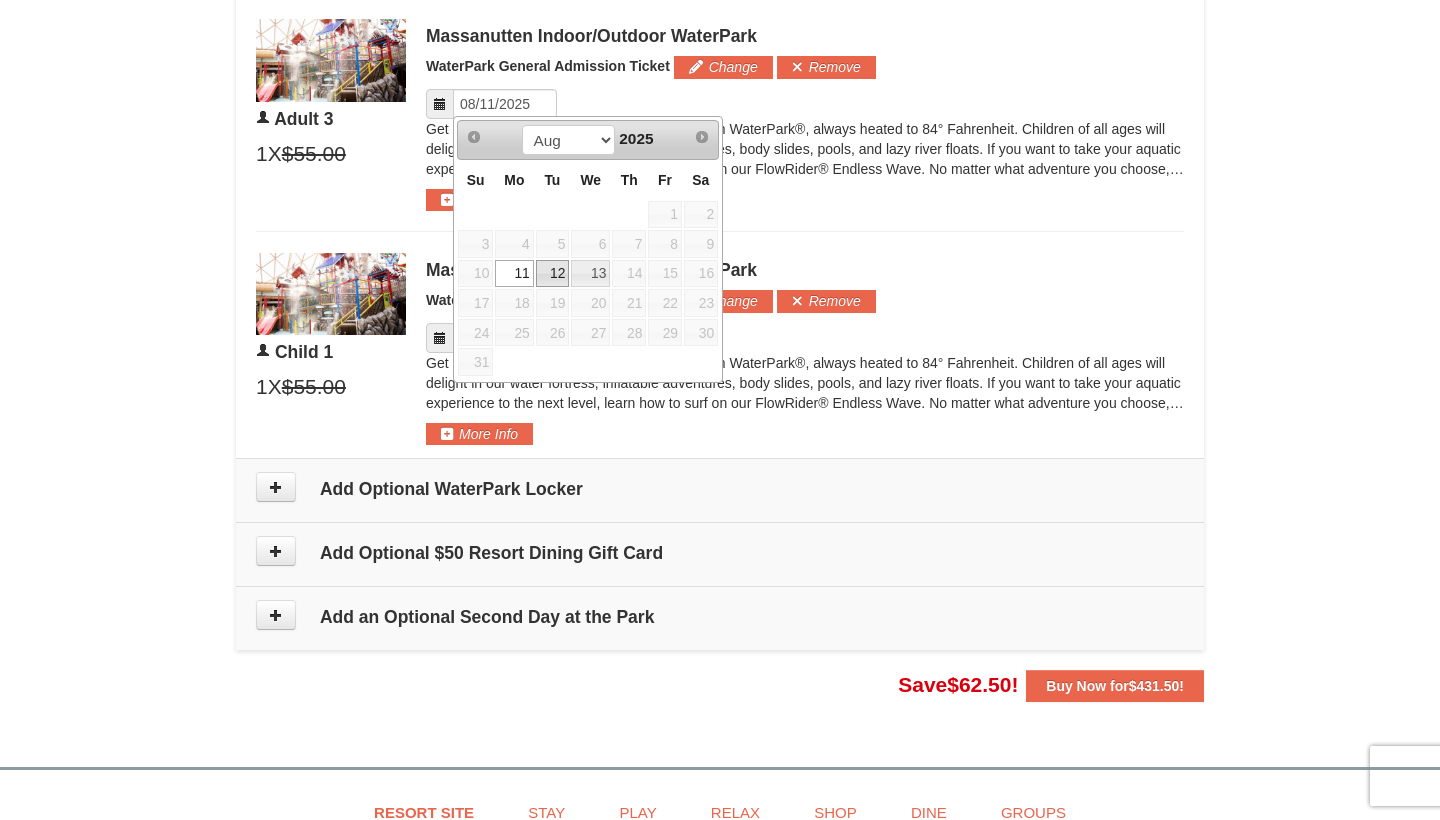 click on "12" at bounding box center [553, 274] 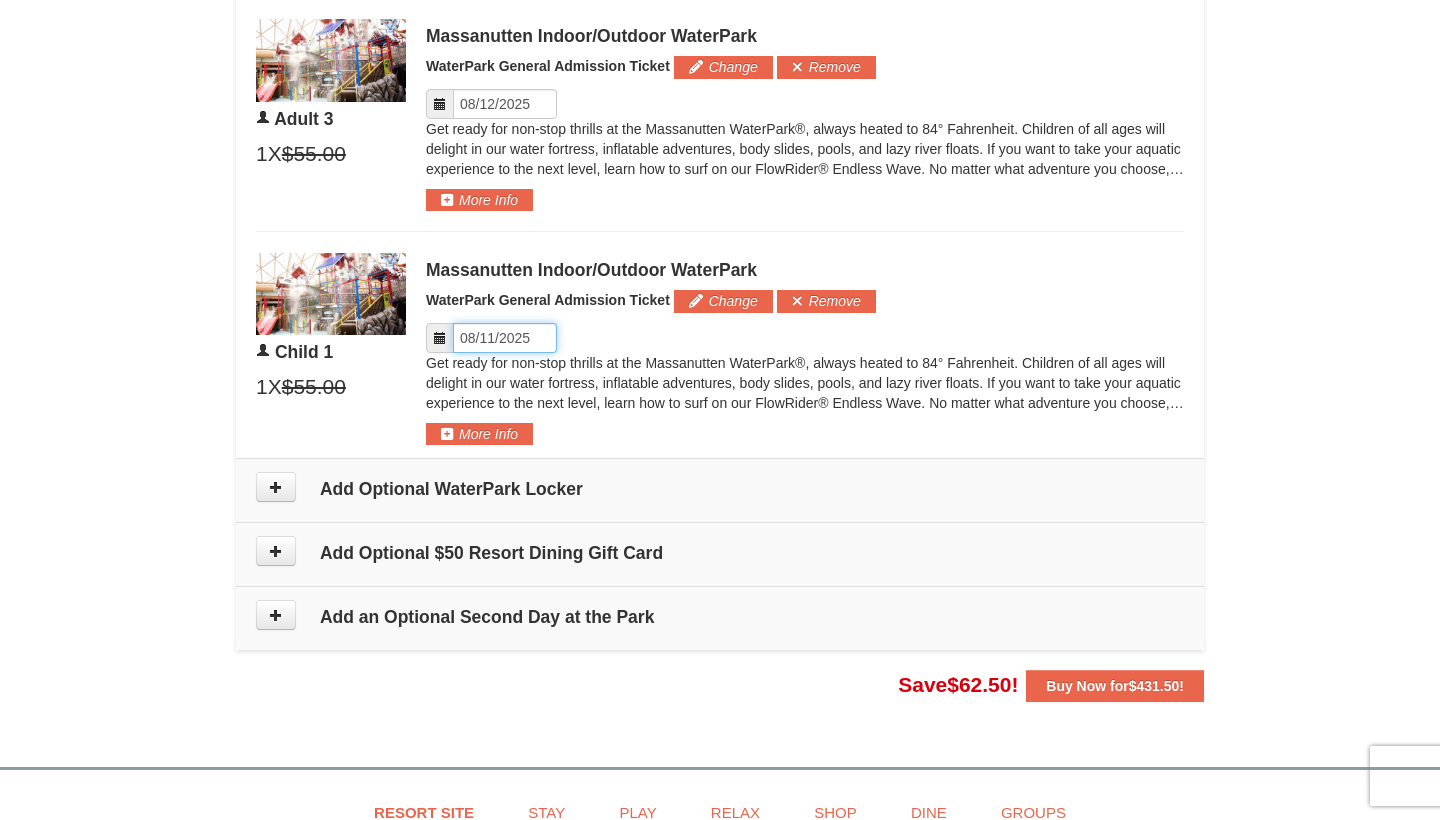 click on "Please format dates MM/DD/YYYY" at bounding box center (505, 338) 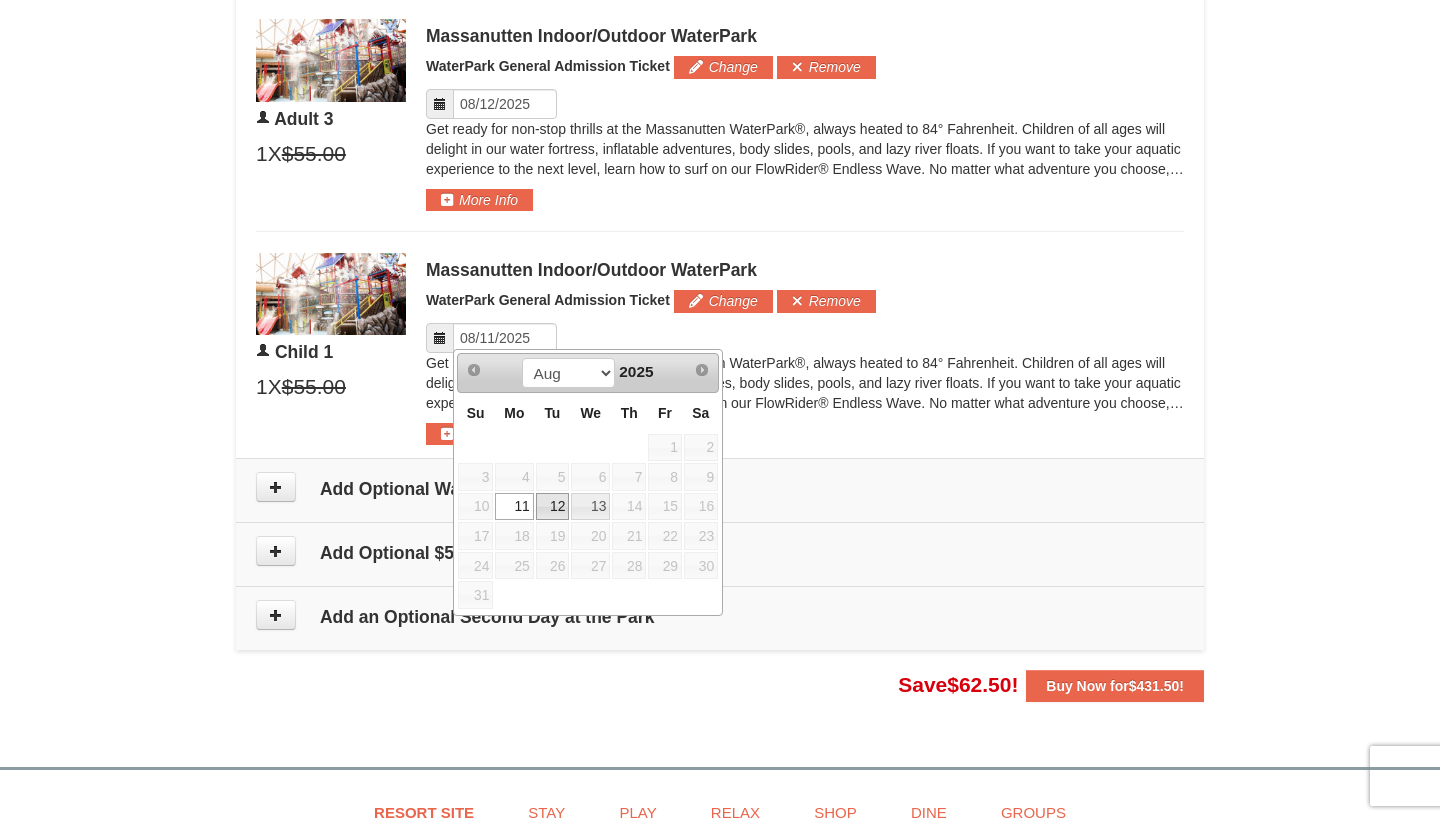 click on "12" at bounding box center [553, 507] 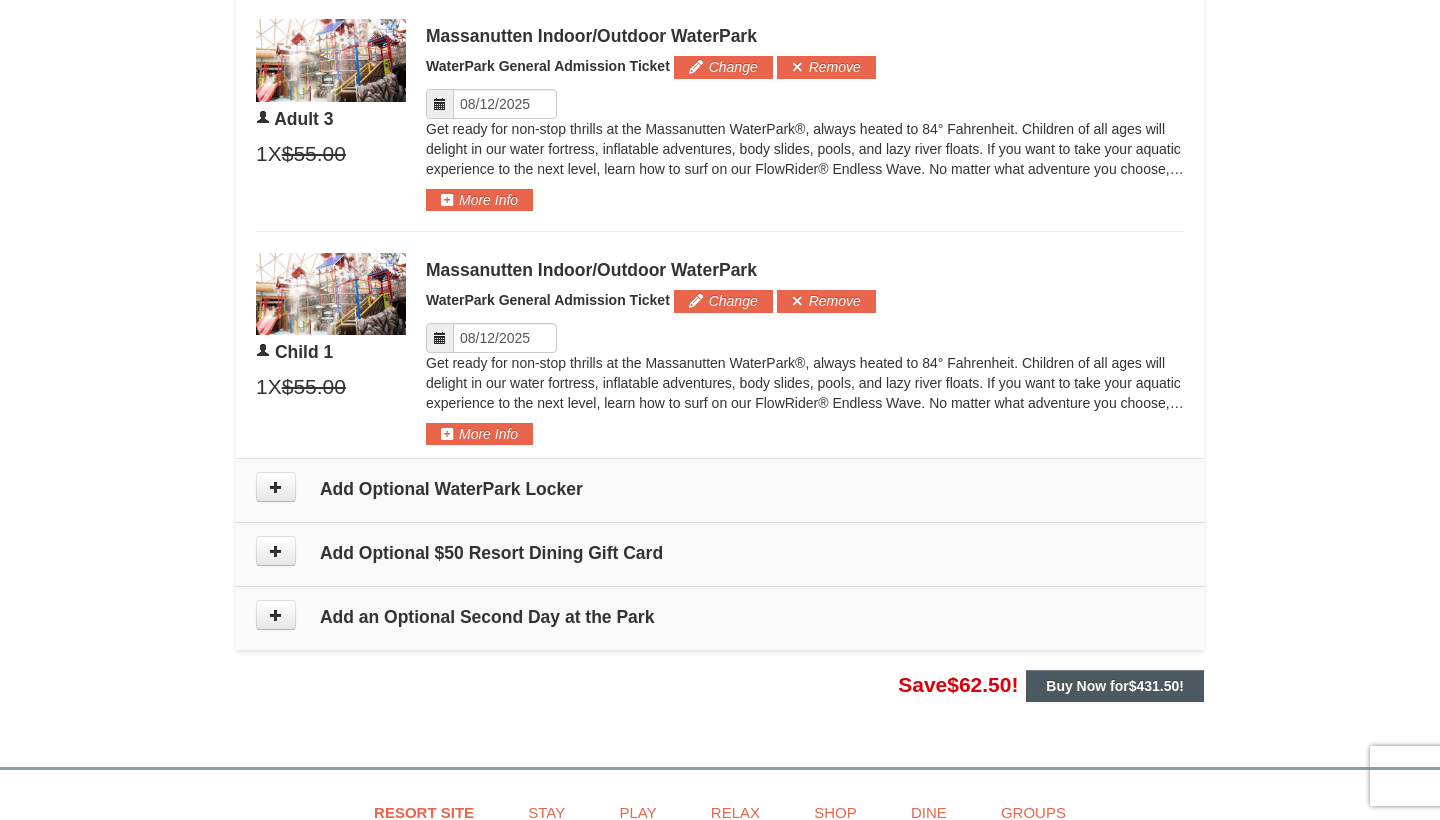 click on "Buy Now for
$431.50 !" at bounding box center (1115, 686) 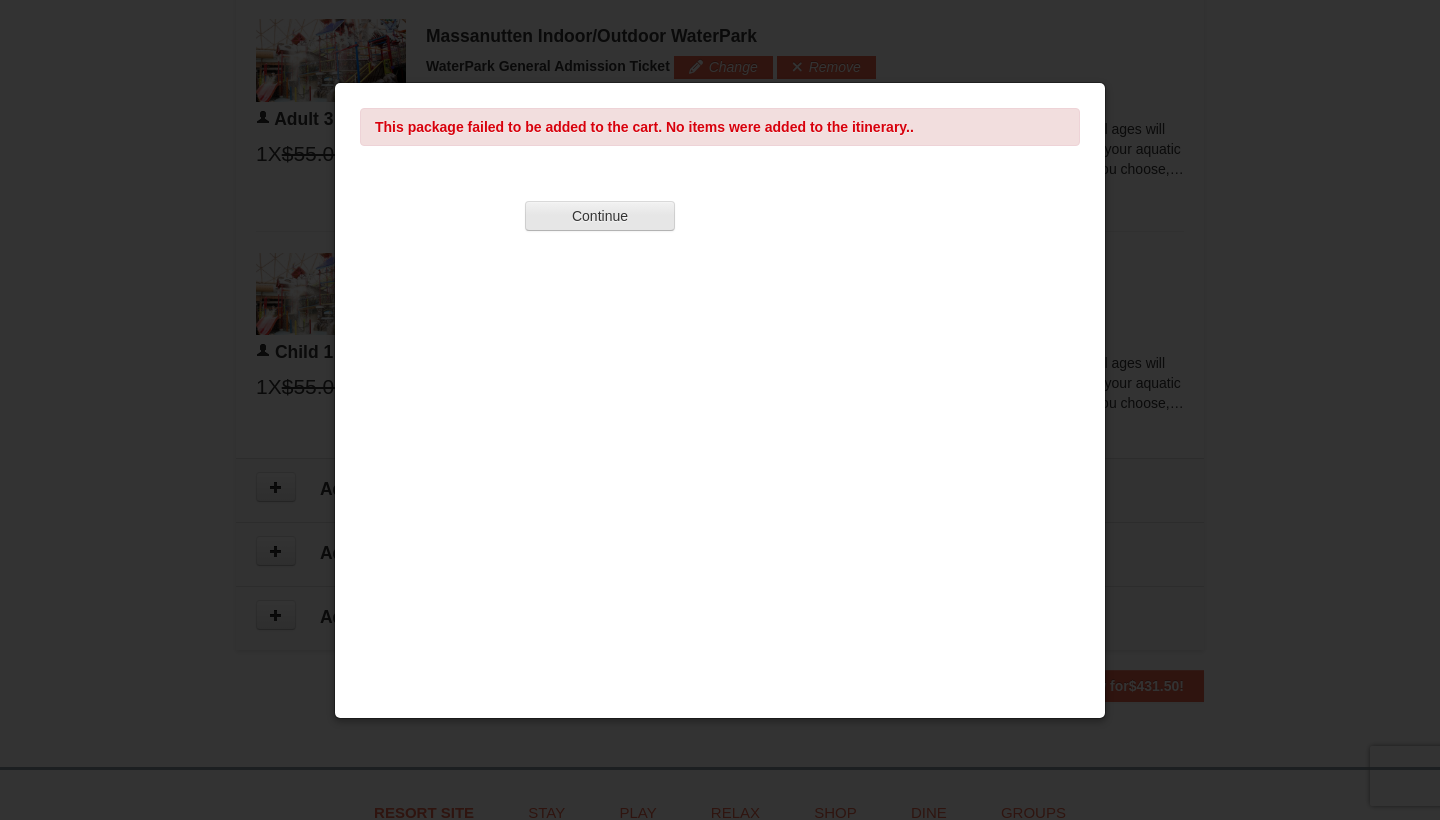 click on "Continue" at bounding box center (600, 216) 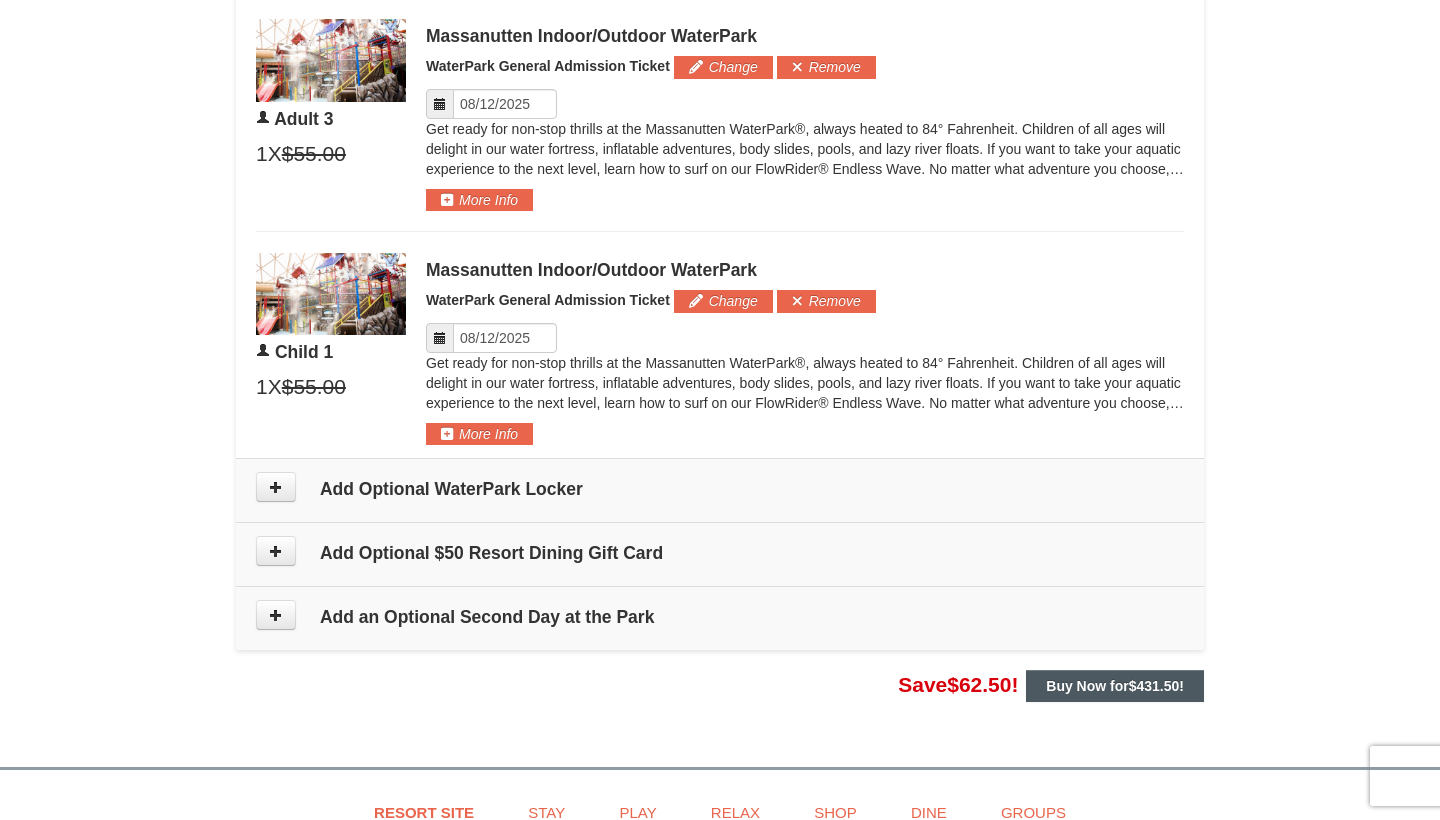 click on "Buy Now for
$431.50 !" at bounding box center (1115, 686) 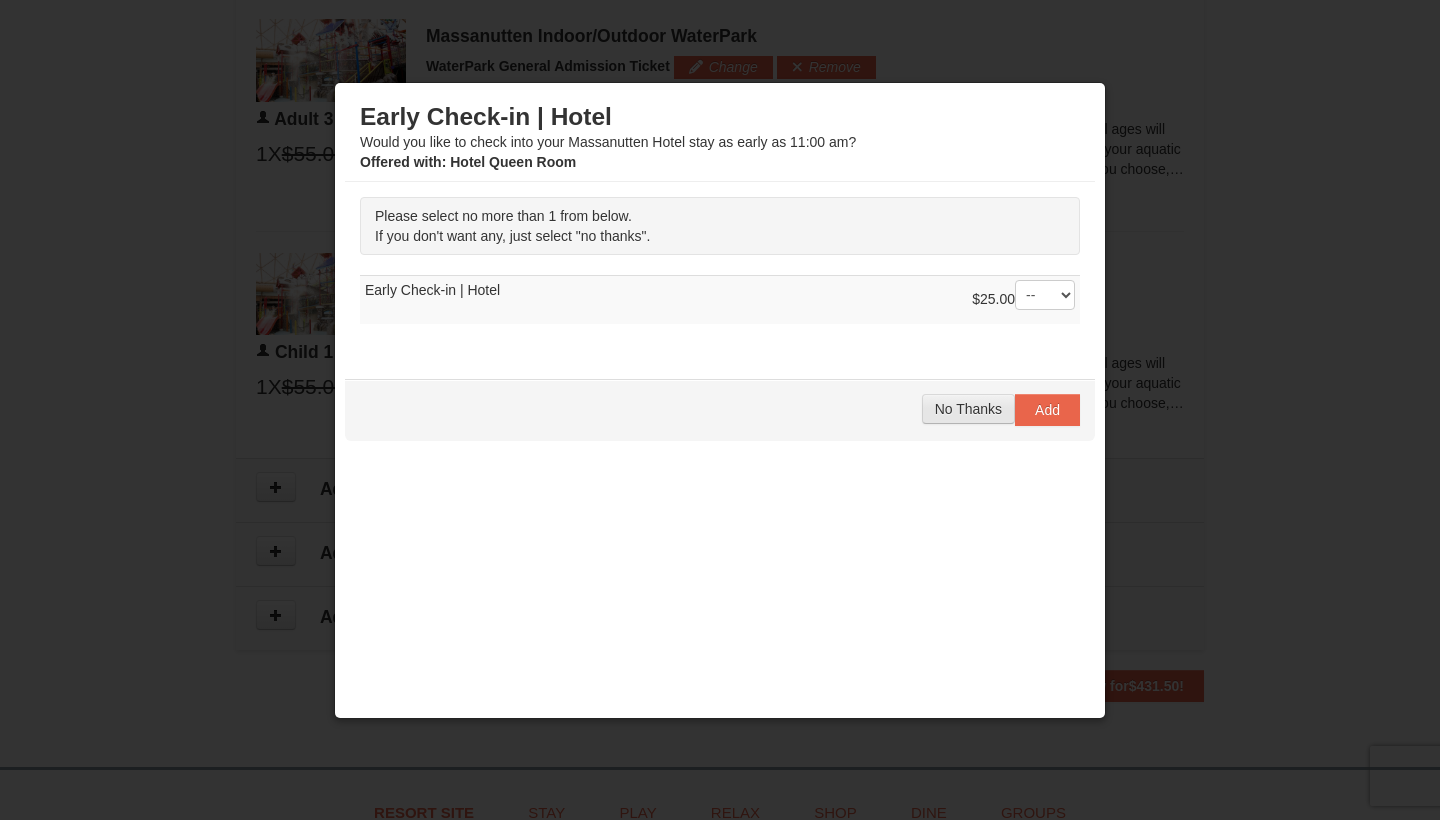 click on "No Thanks" at bounding box center (968, 409) 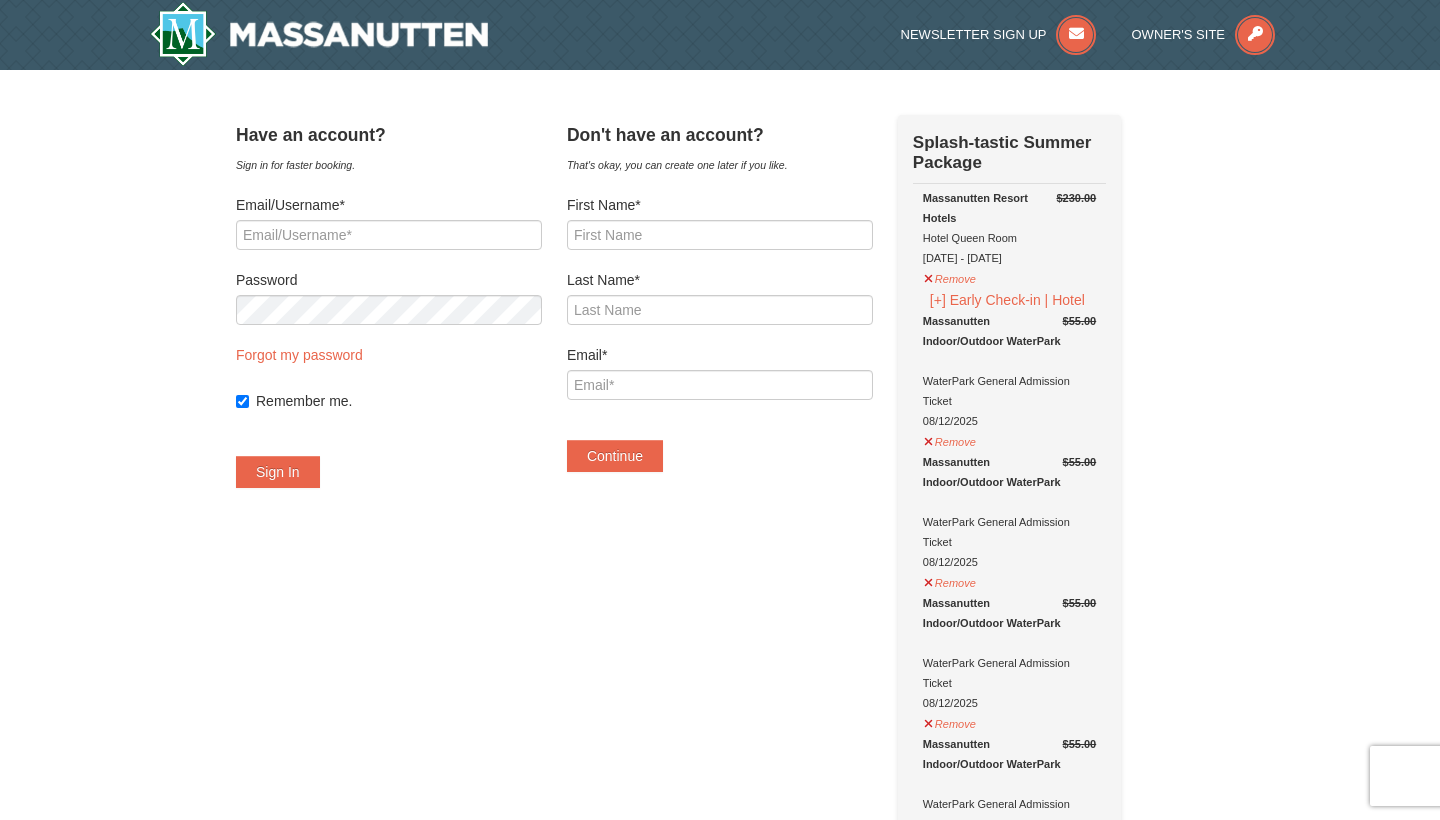 scroll, scrollTop: 0, scrollLeft: 0, axis: both 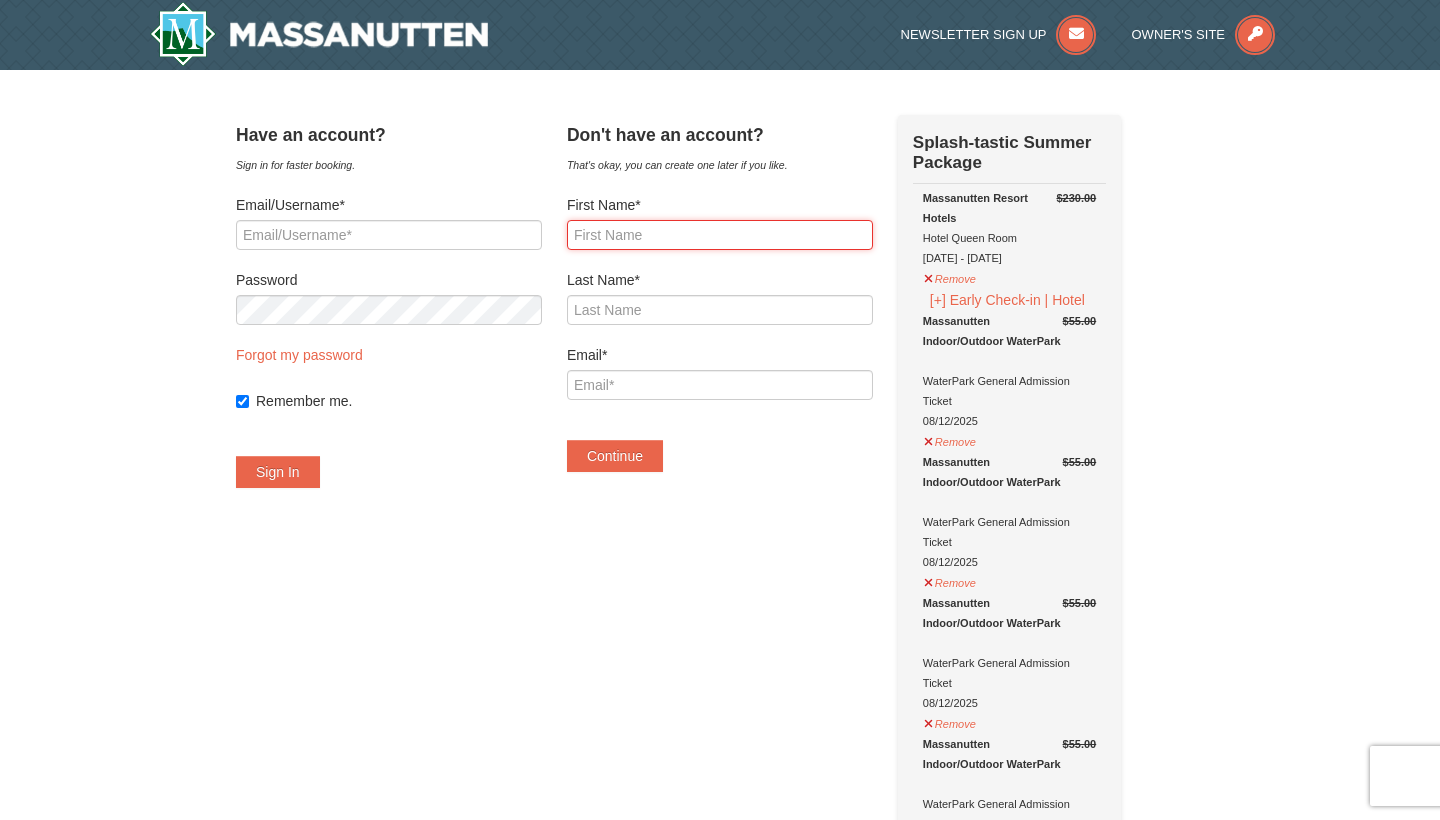type on "[FIRST]" 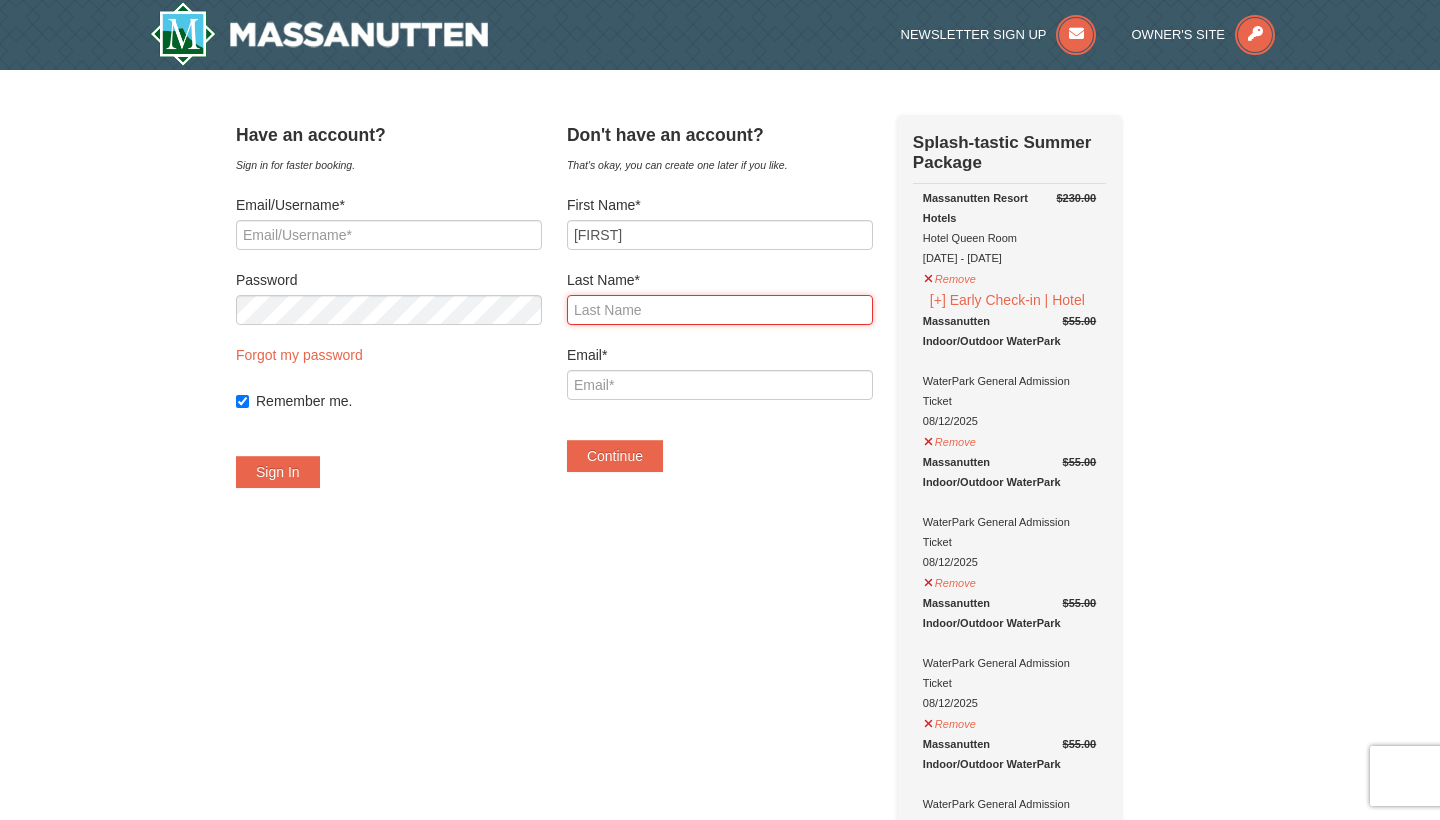 type on "[LAST]" 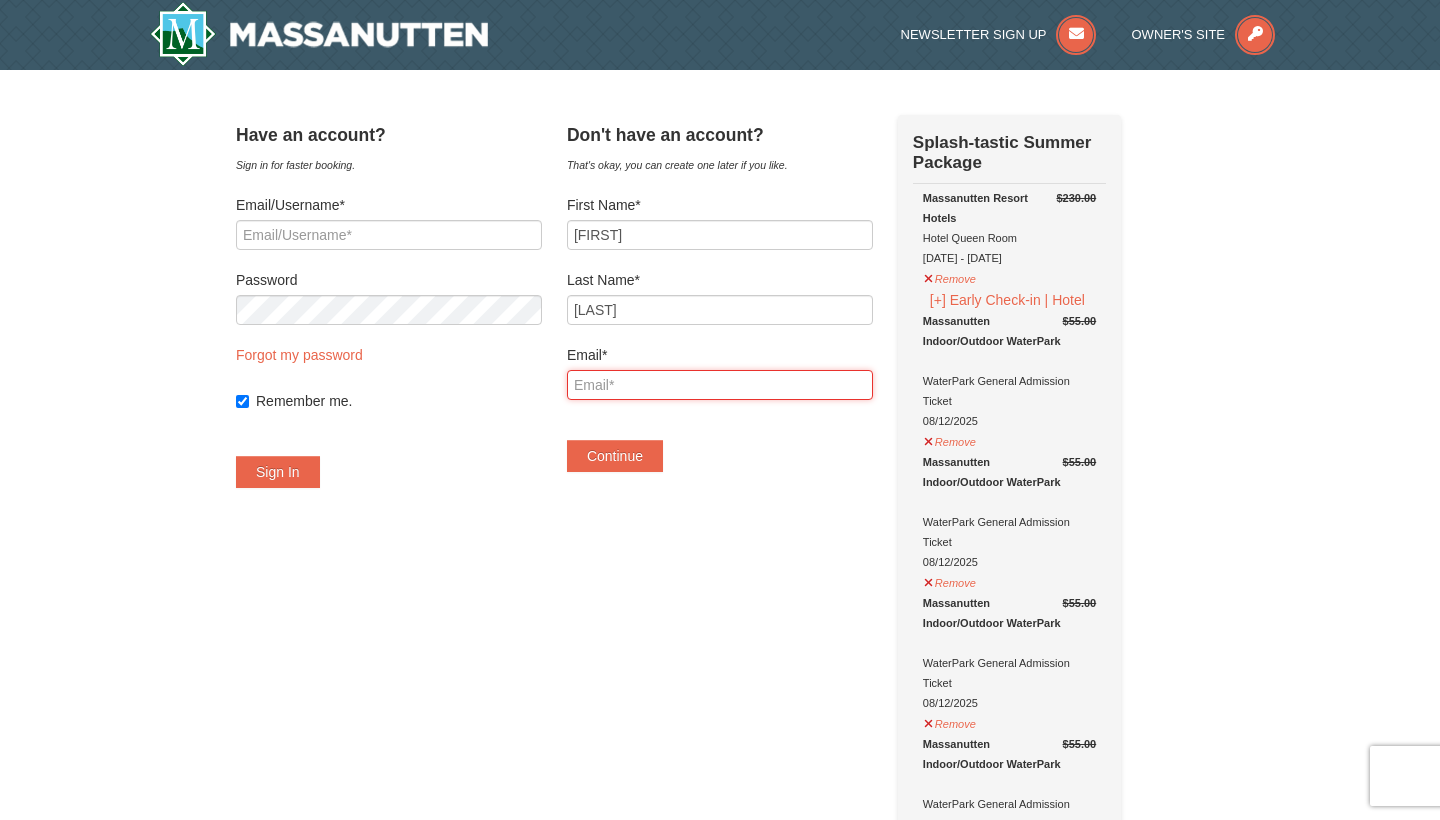 type on "amber3801wells@icloud.com" 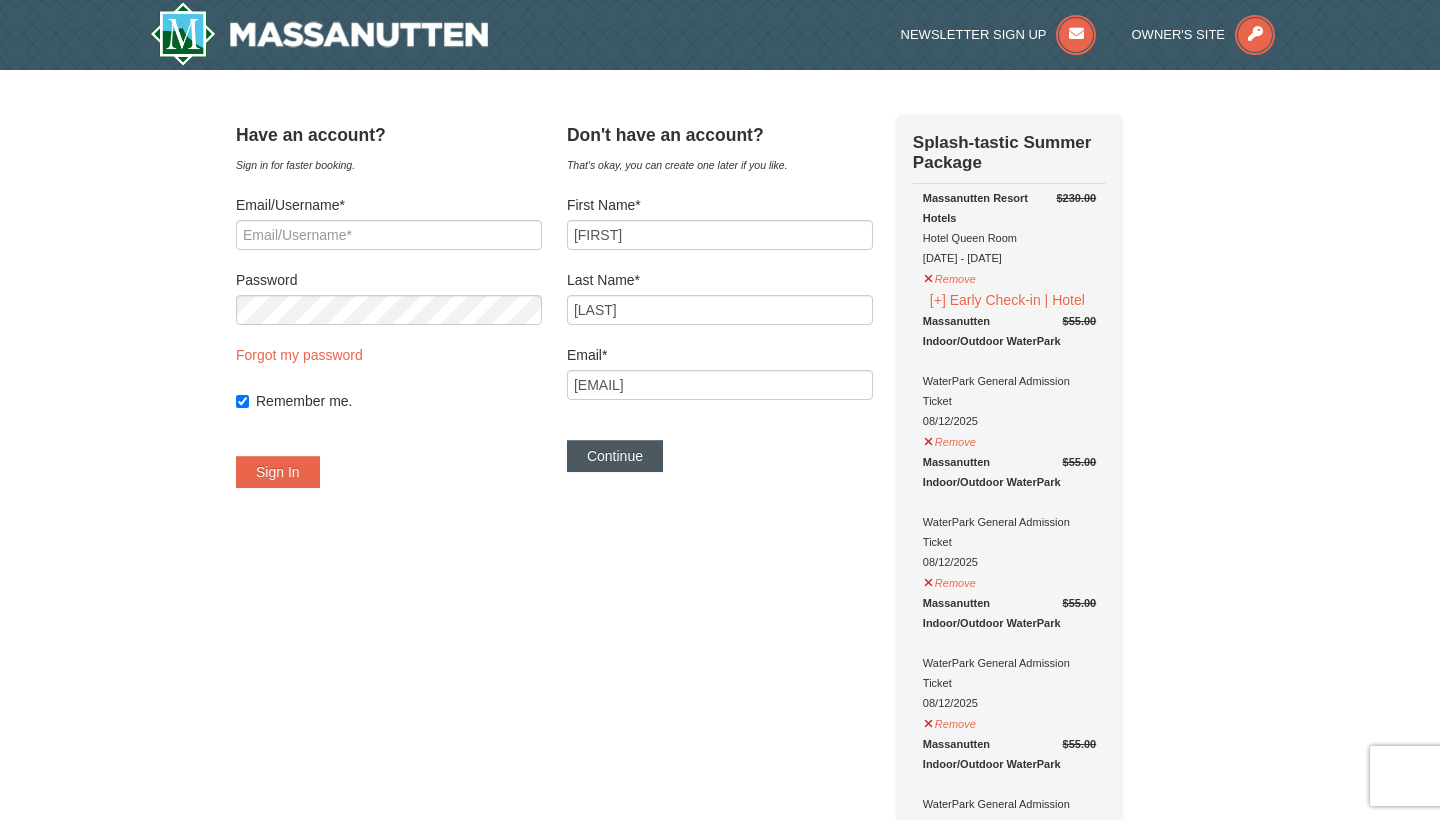 click on "Continue" at bounding box center [615, 456] 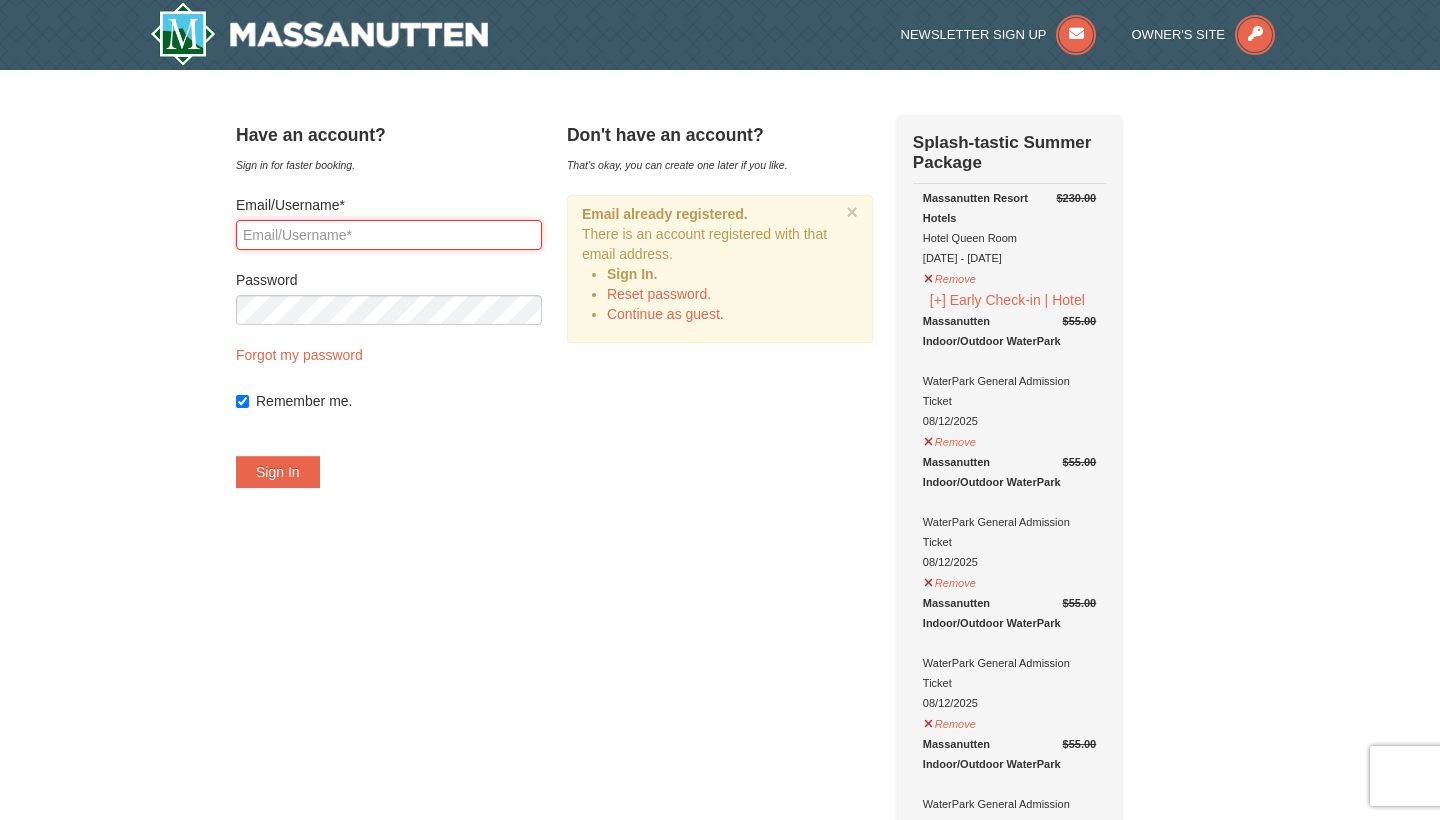 type on "amber3801wells@icloud.com" 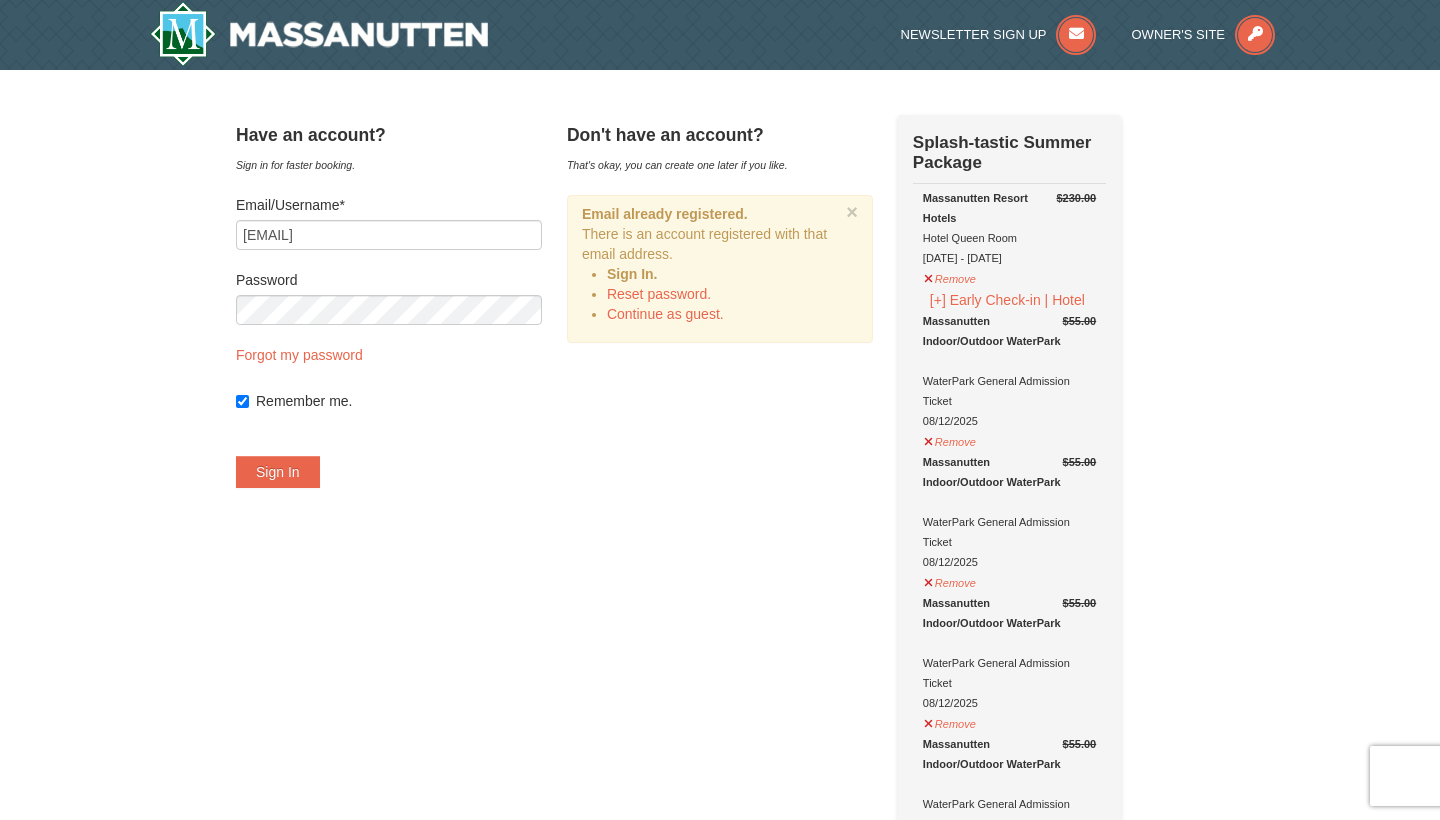 click on "Email/Username*
amber3801wells@icloud.com
Password
Forgot my password
Remember me.
Sign In" at bounding box center [389, 341] 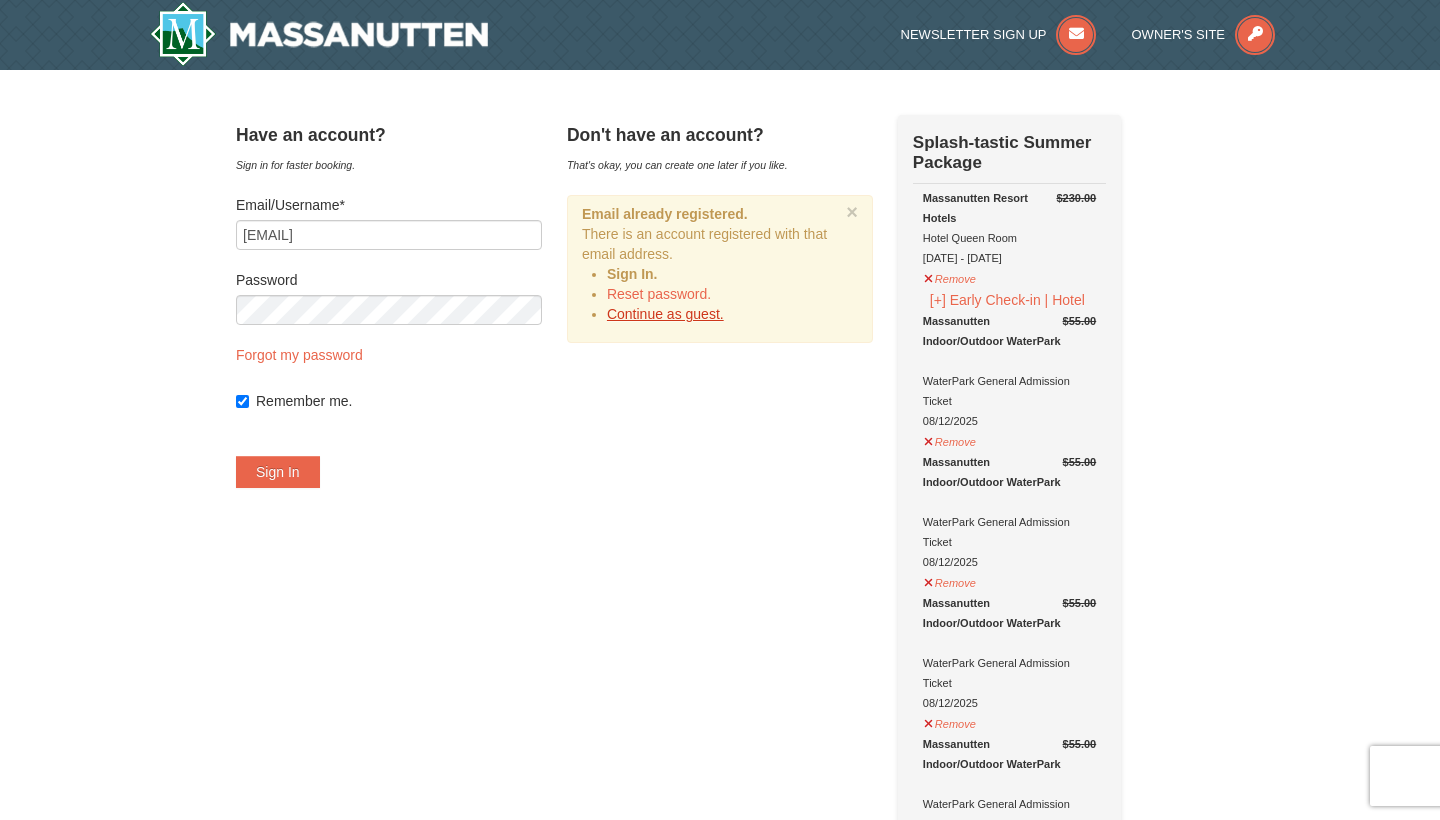 click on "Continue as guest." at bounding box center (665, 314) 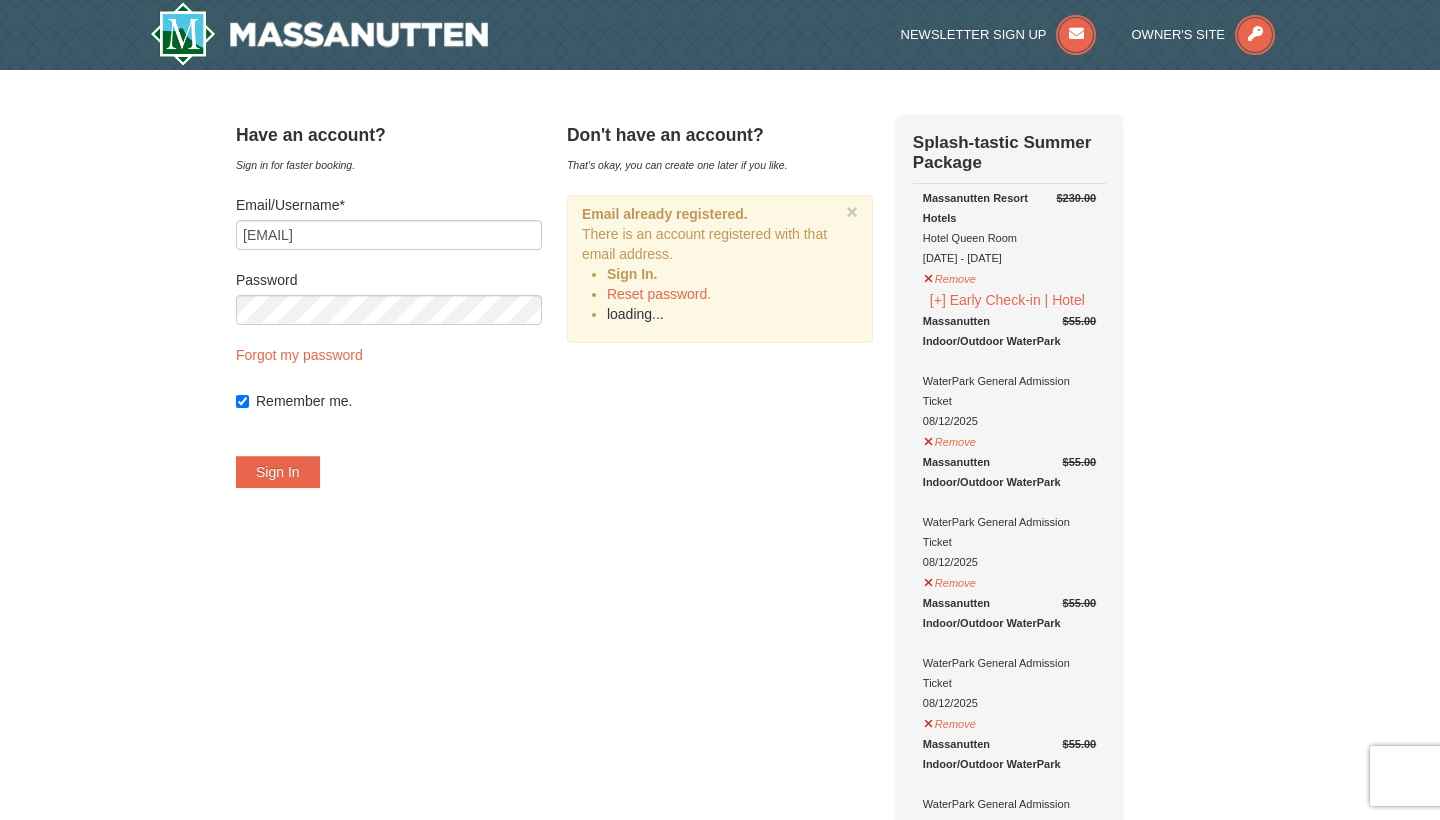 scroll, scrollTop: 306, scrollLeft: 0, axis: vertical 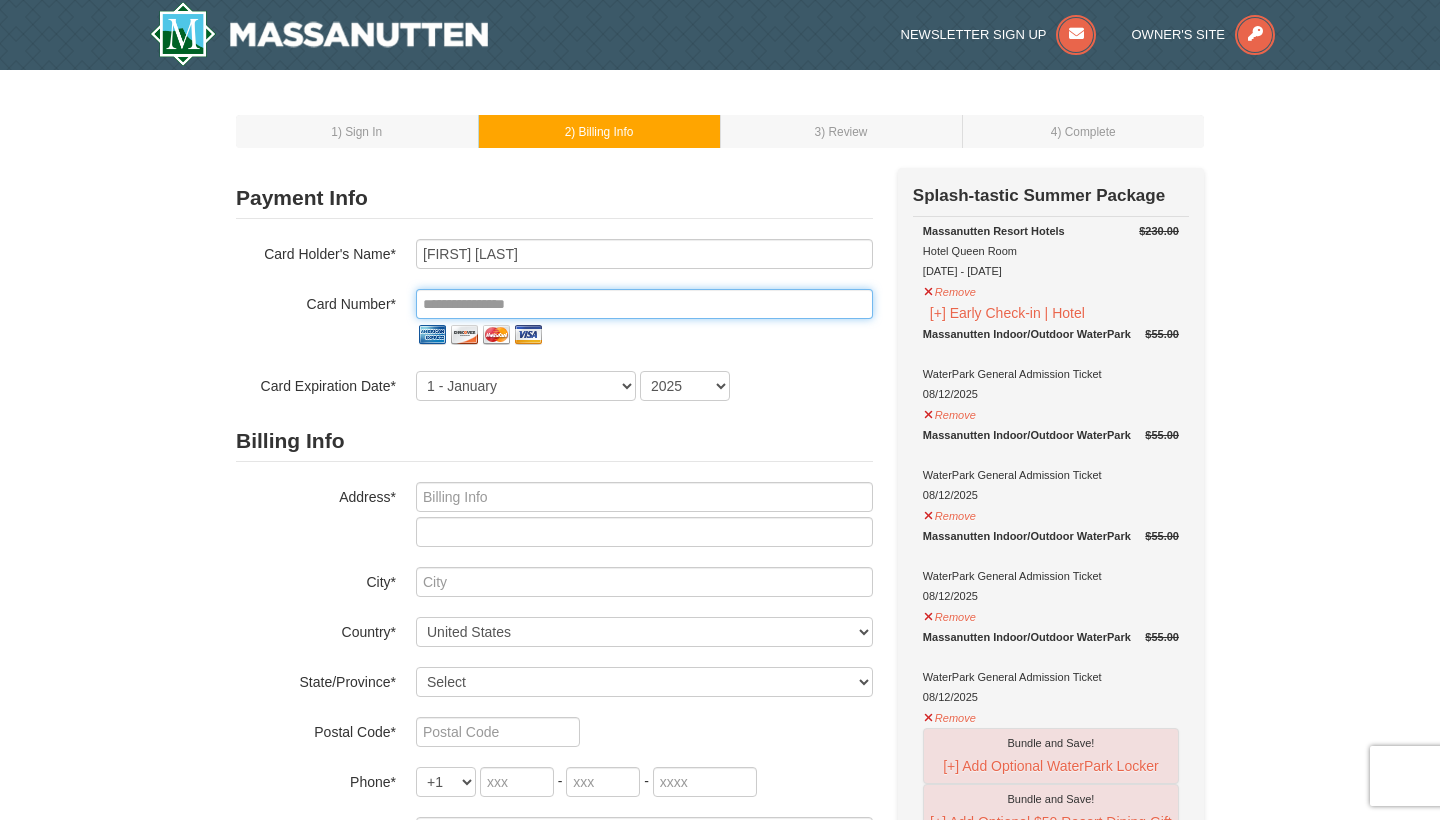 click at bounding box center (644, 304) 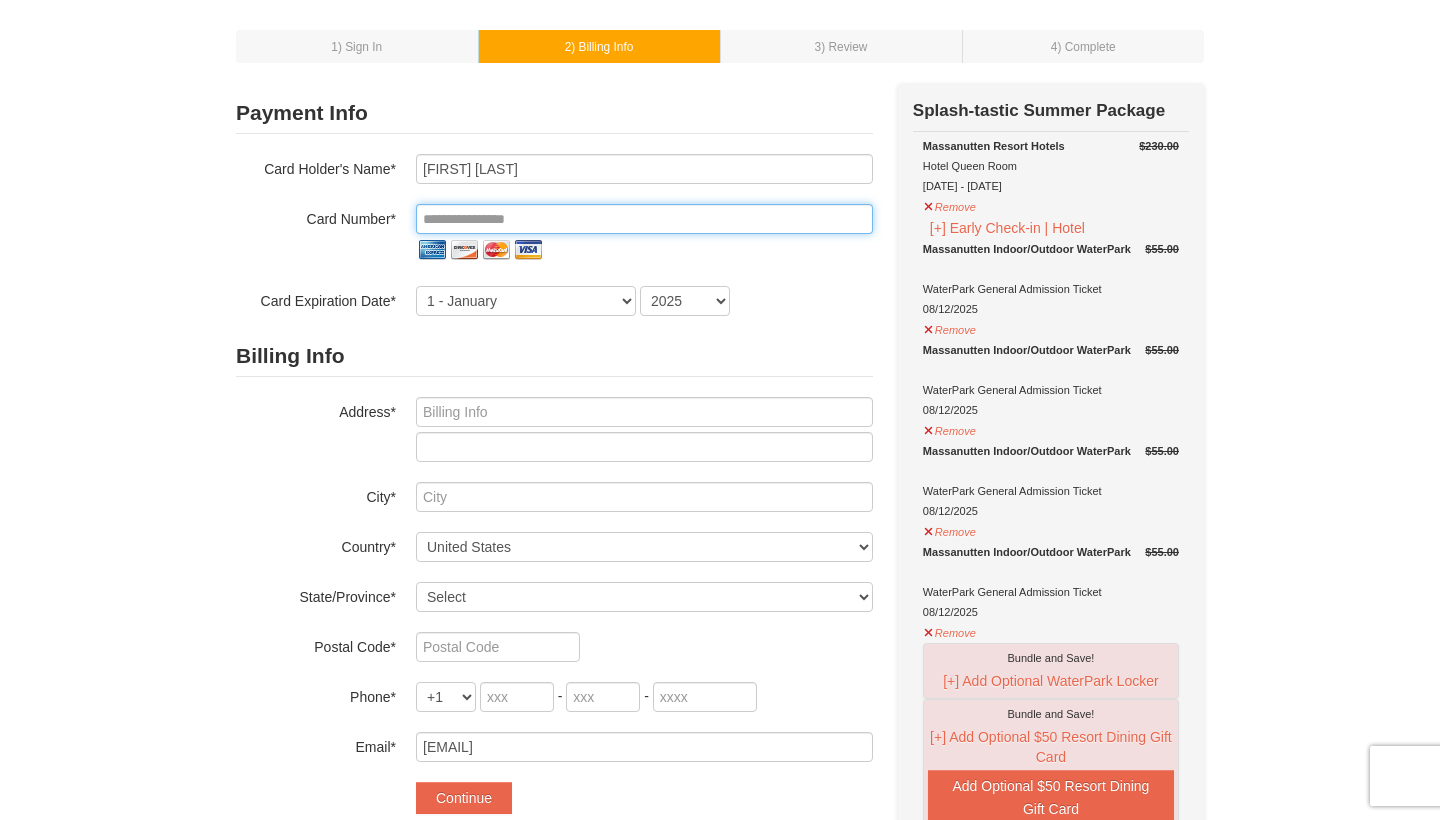 scroll, scrollTop: 84, scrollLeft: 0, axis: vertical 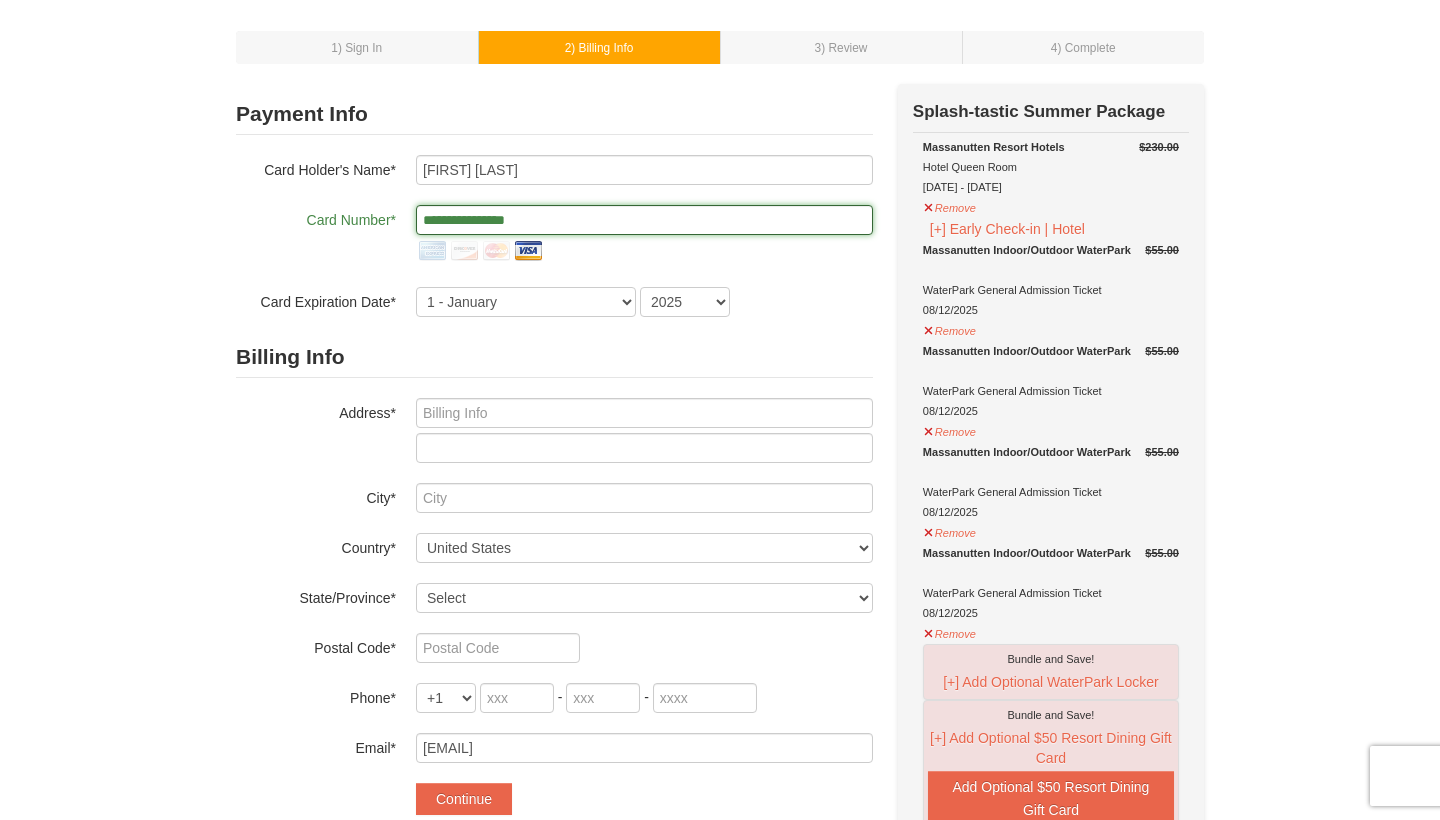 type on "**********" 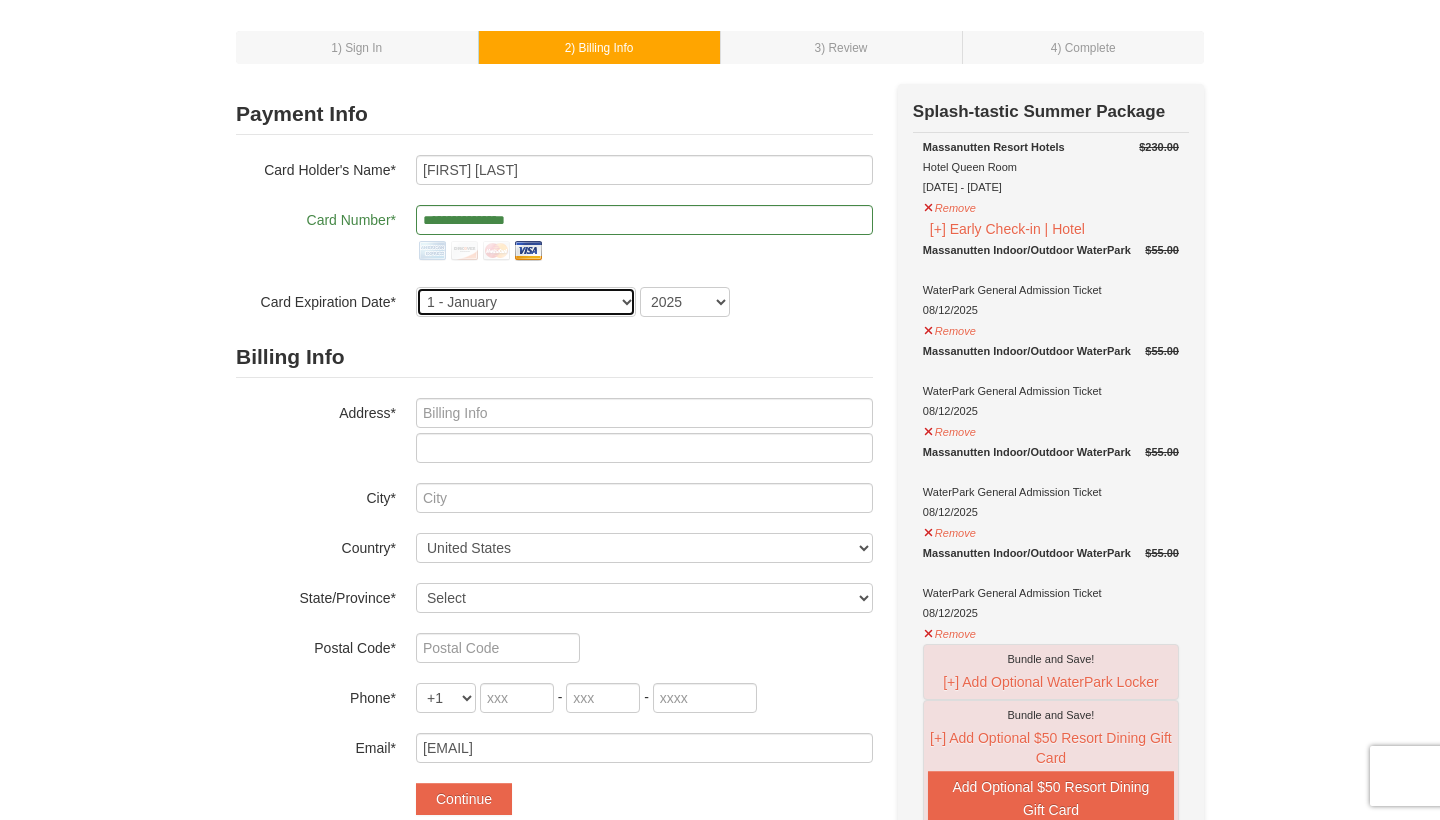 select on "3" 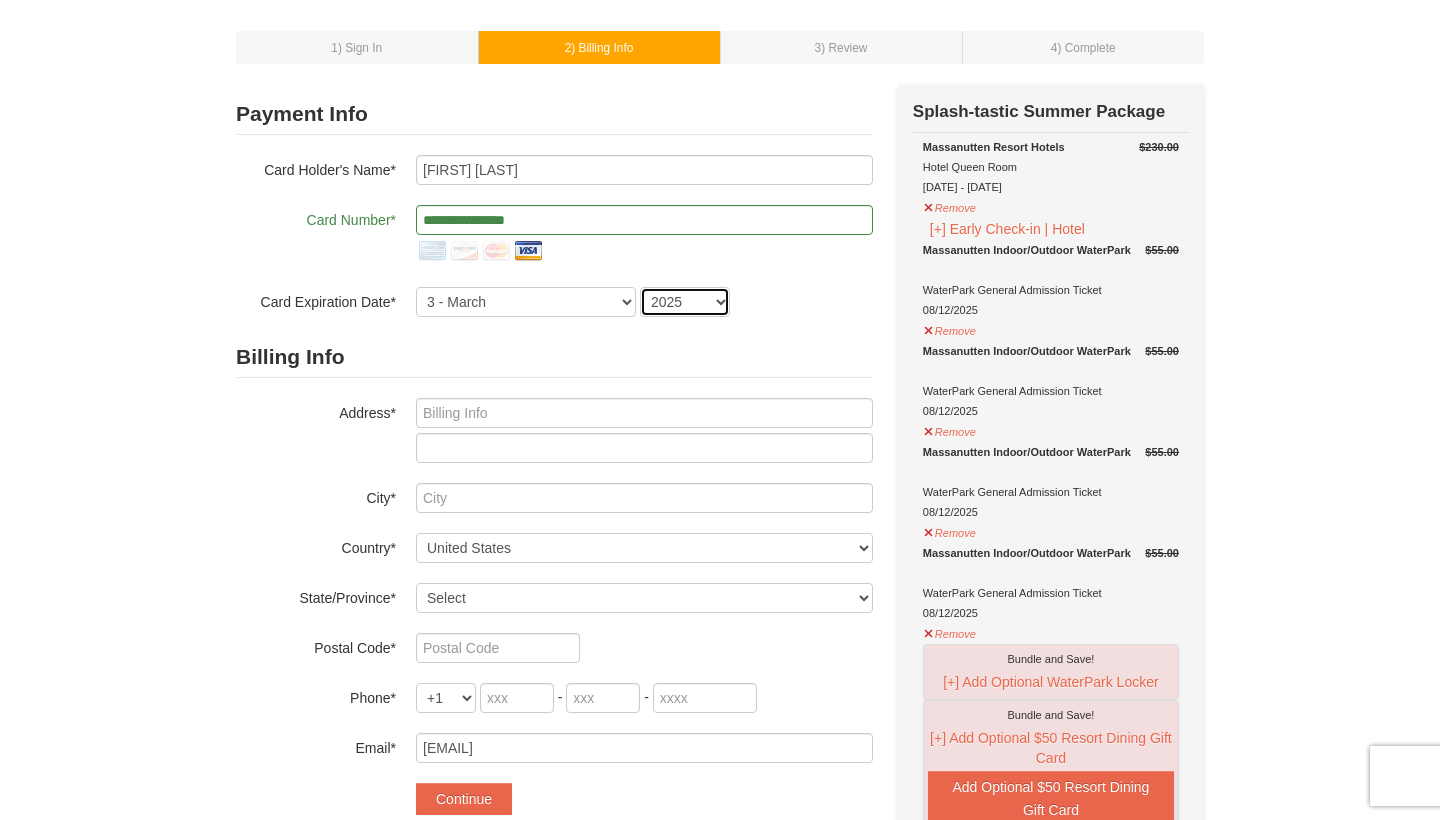select on "2028" 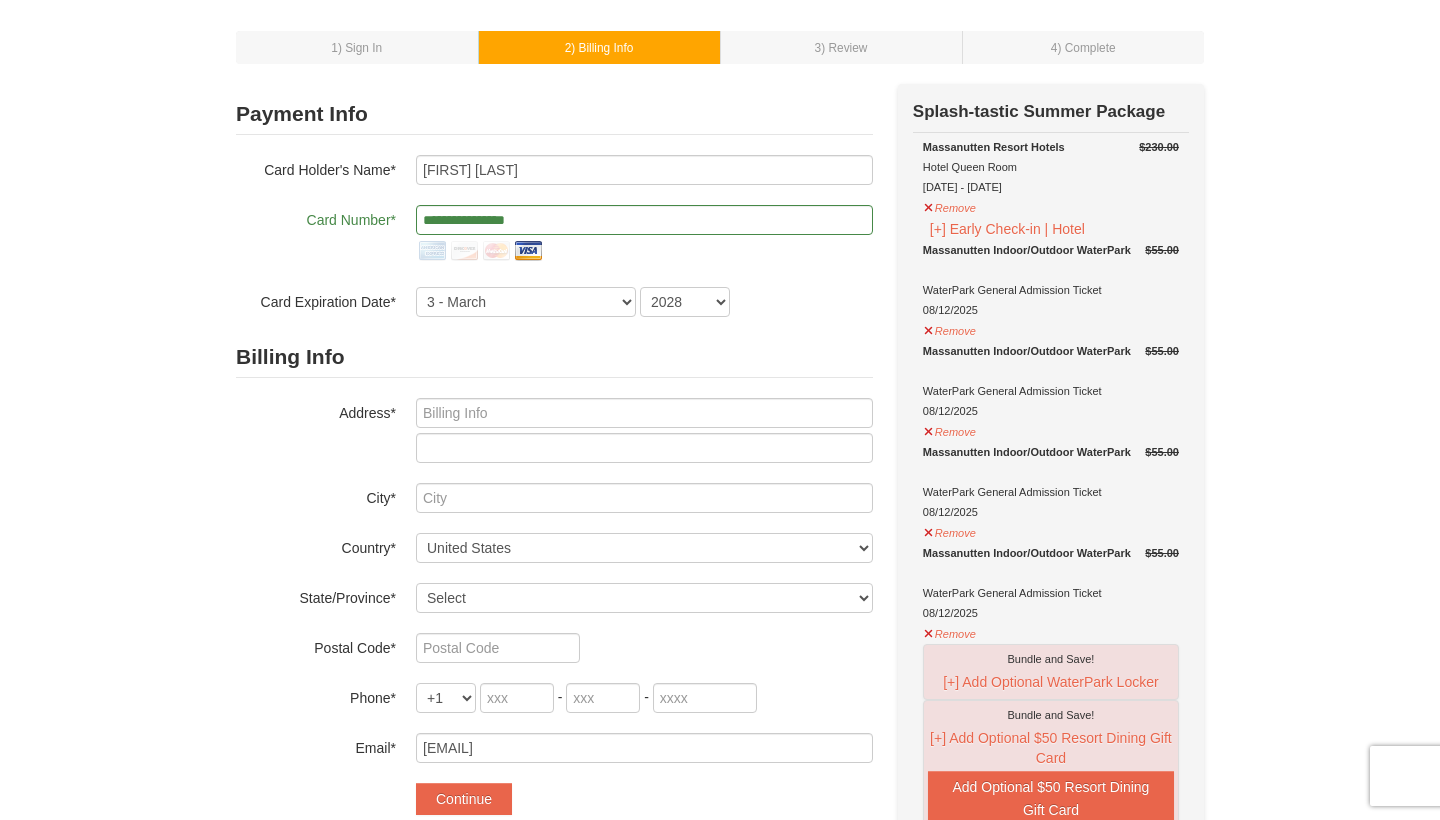 click on "Billing Info" at bounding box center [554, 357] 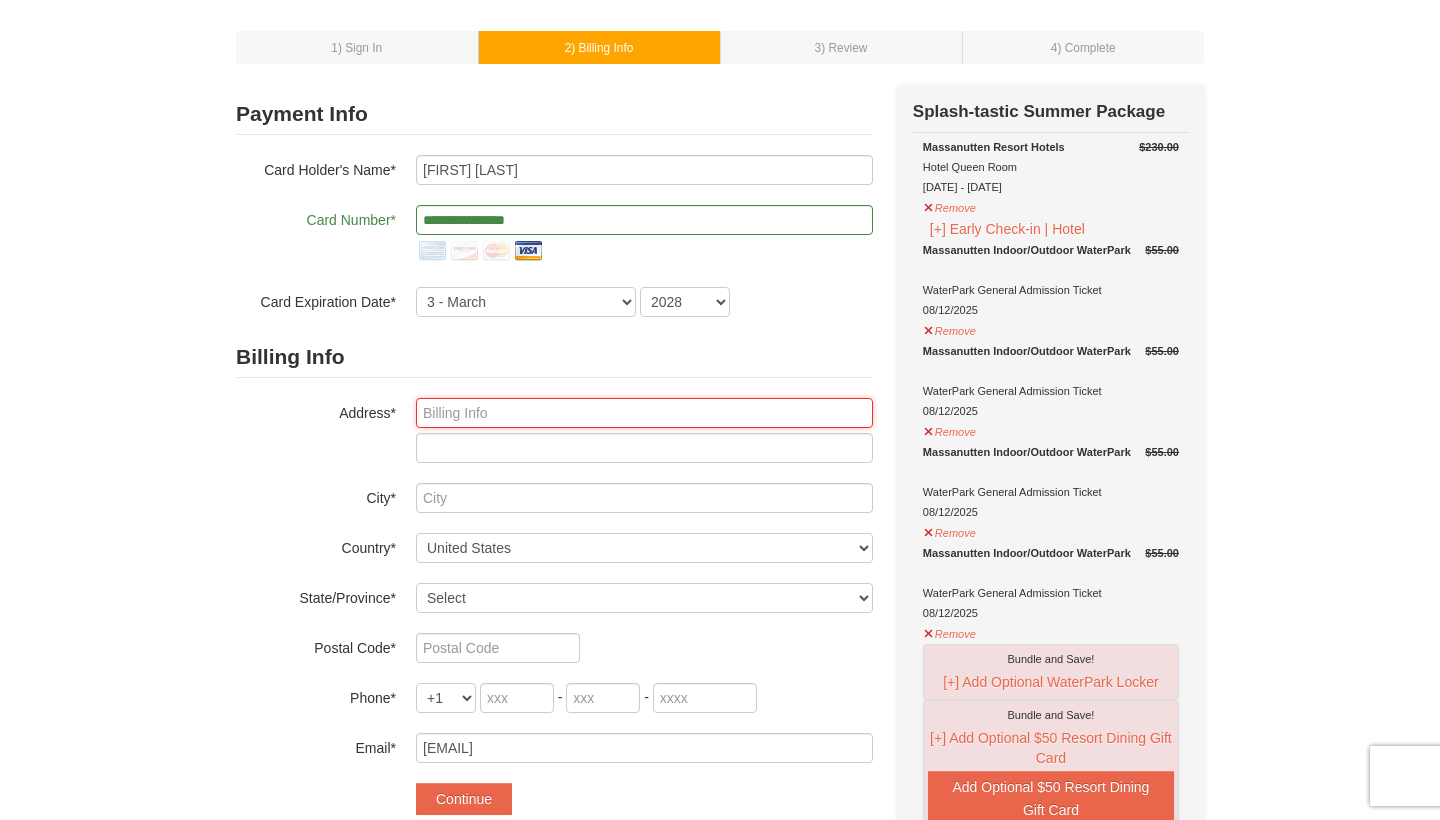type on "8318" 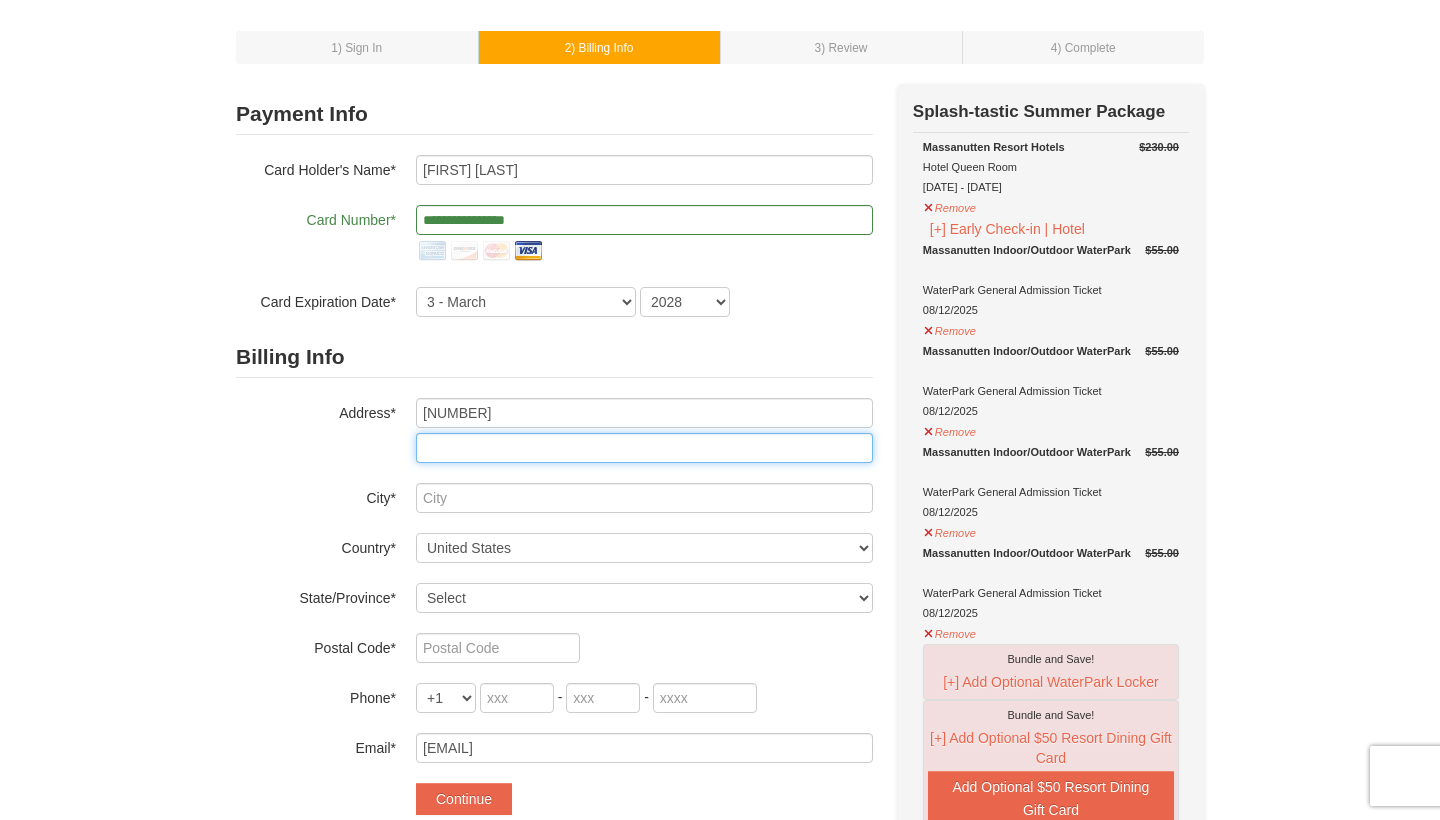 type on "Indian Head Hwy Apt C2" 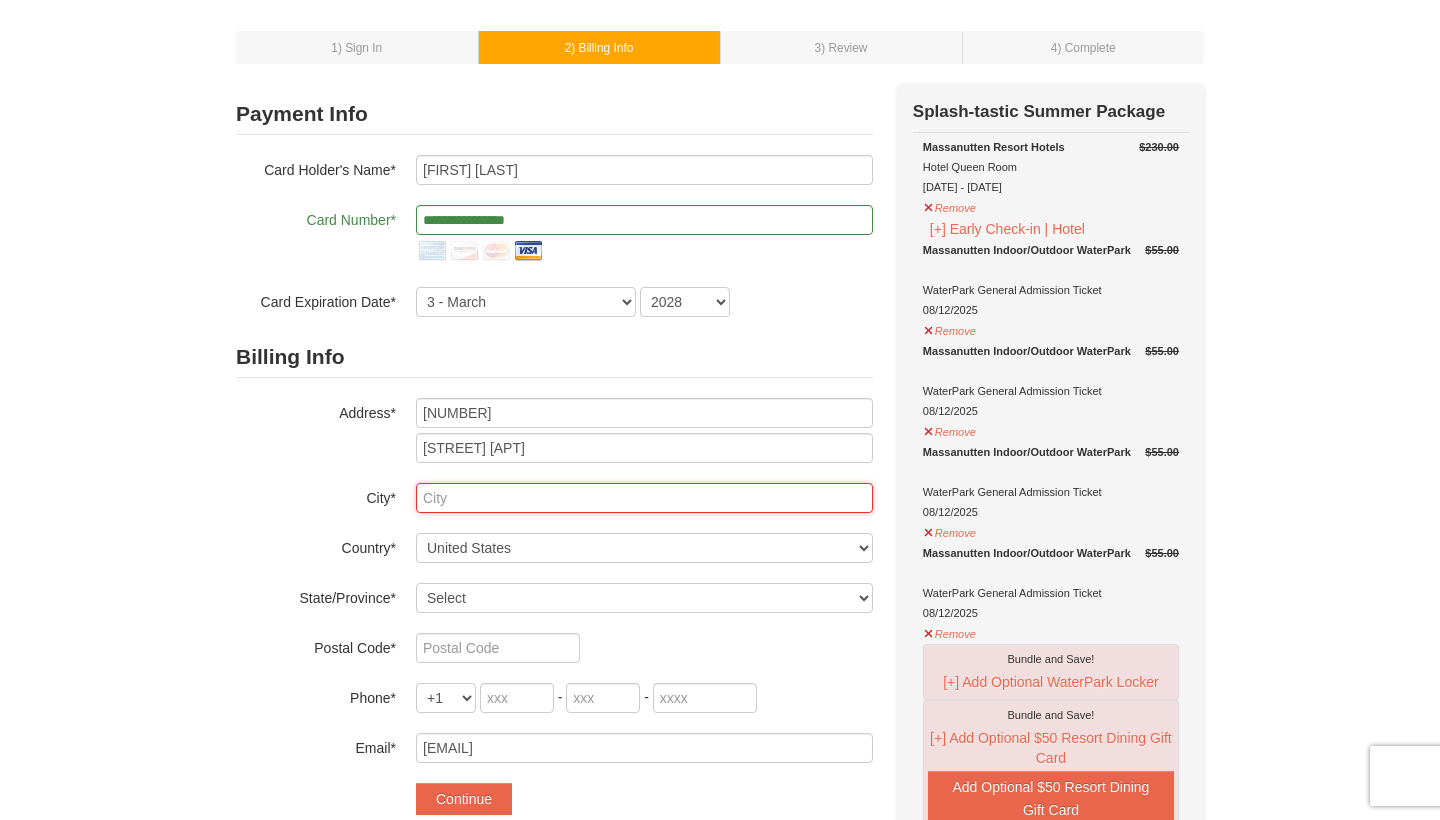 type on "Fort Washington" 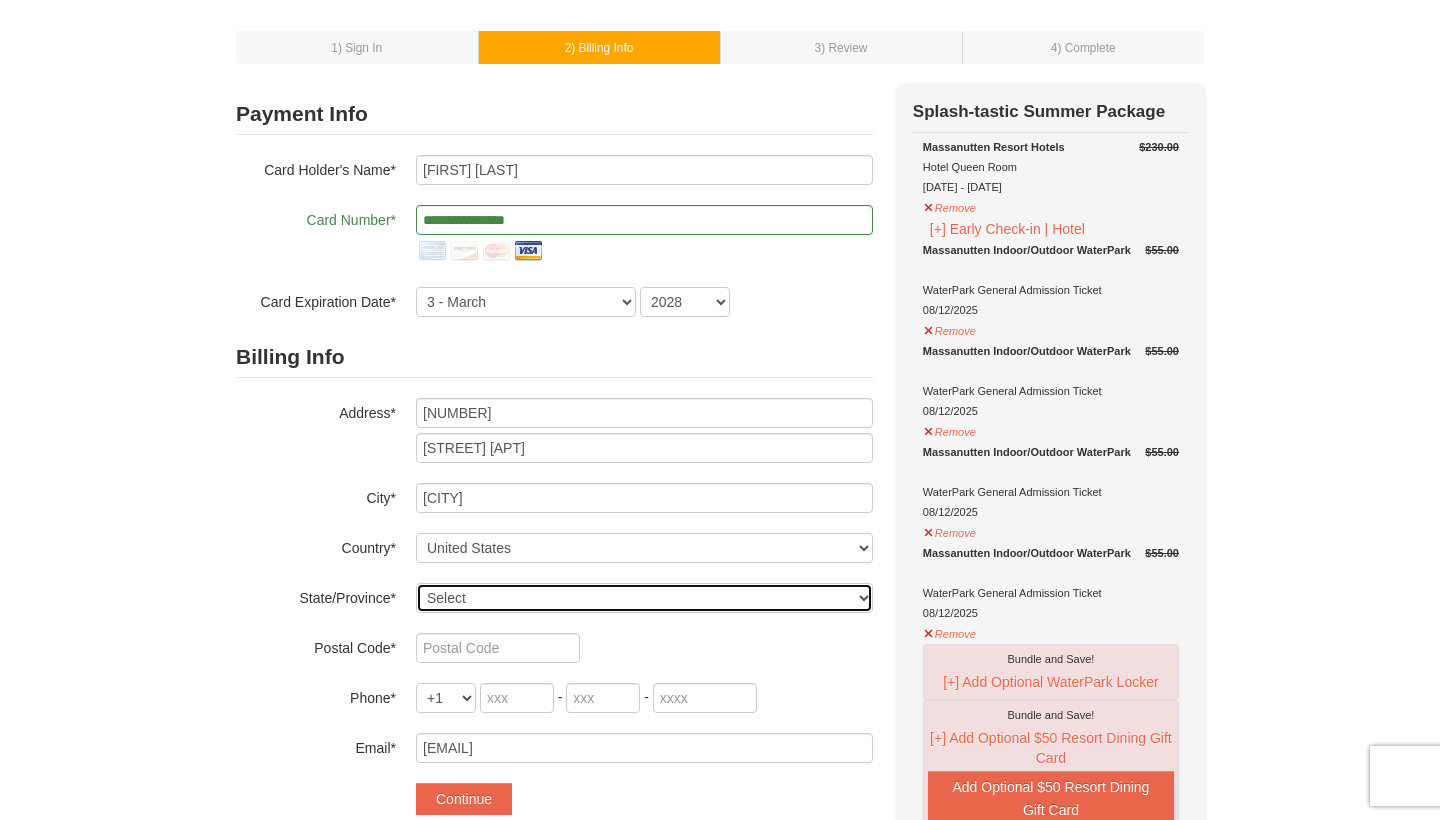 select on "MD" 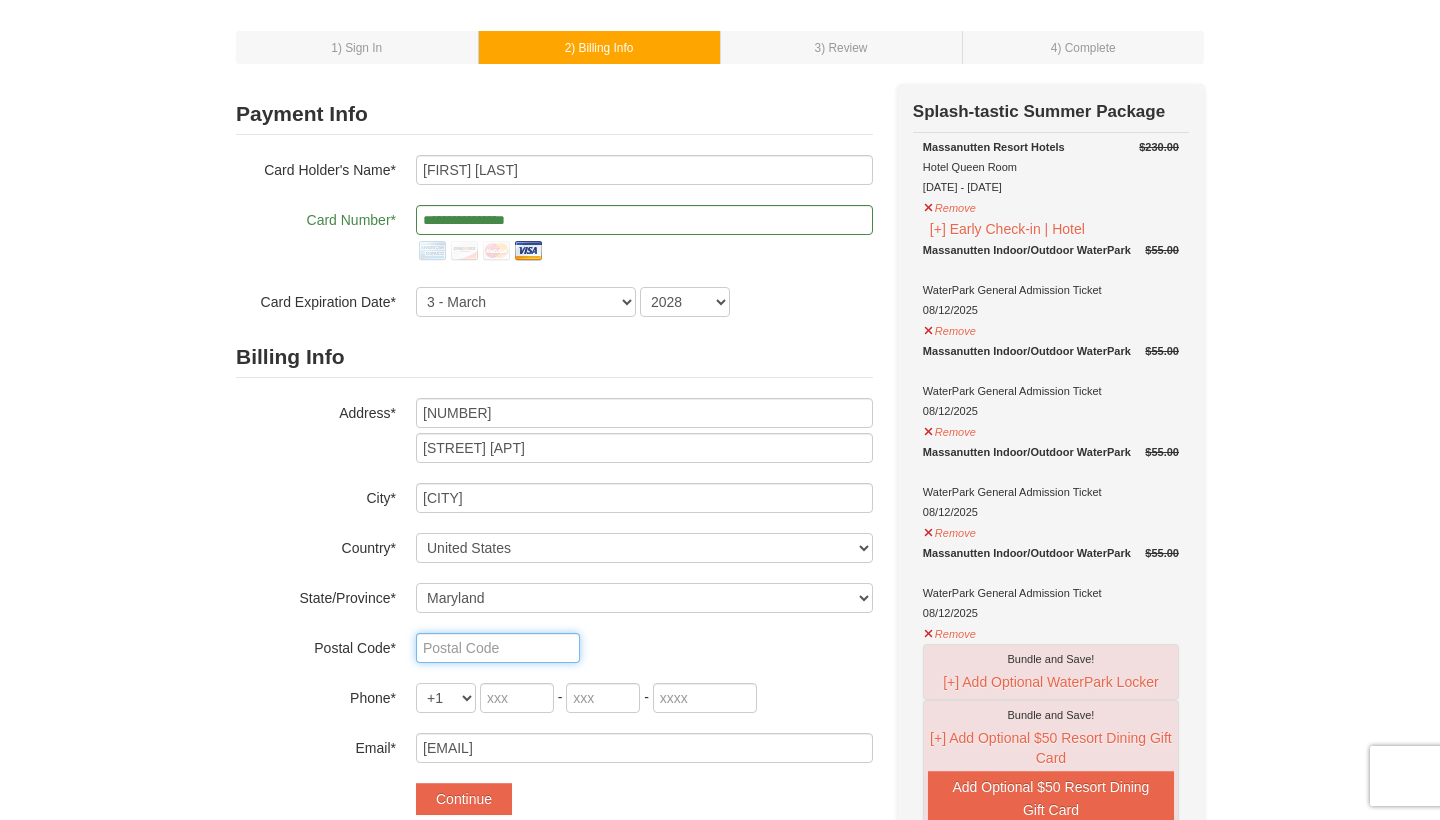 type on "20744" 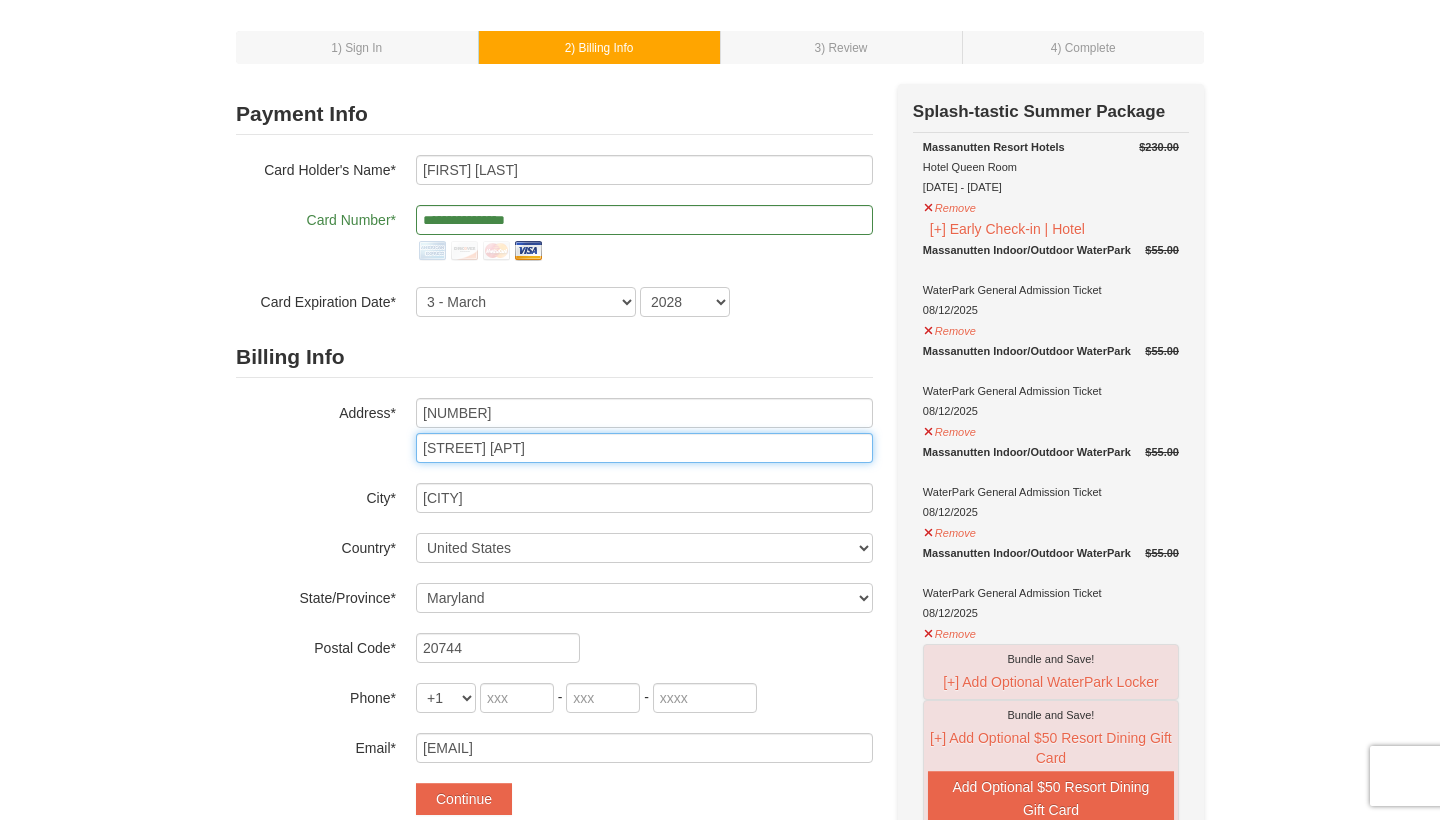 drag, startPoint x: 591, startPoint y: 446, endPoint x: 346, endPoint y: 441, distance: 245.05101 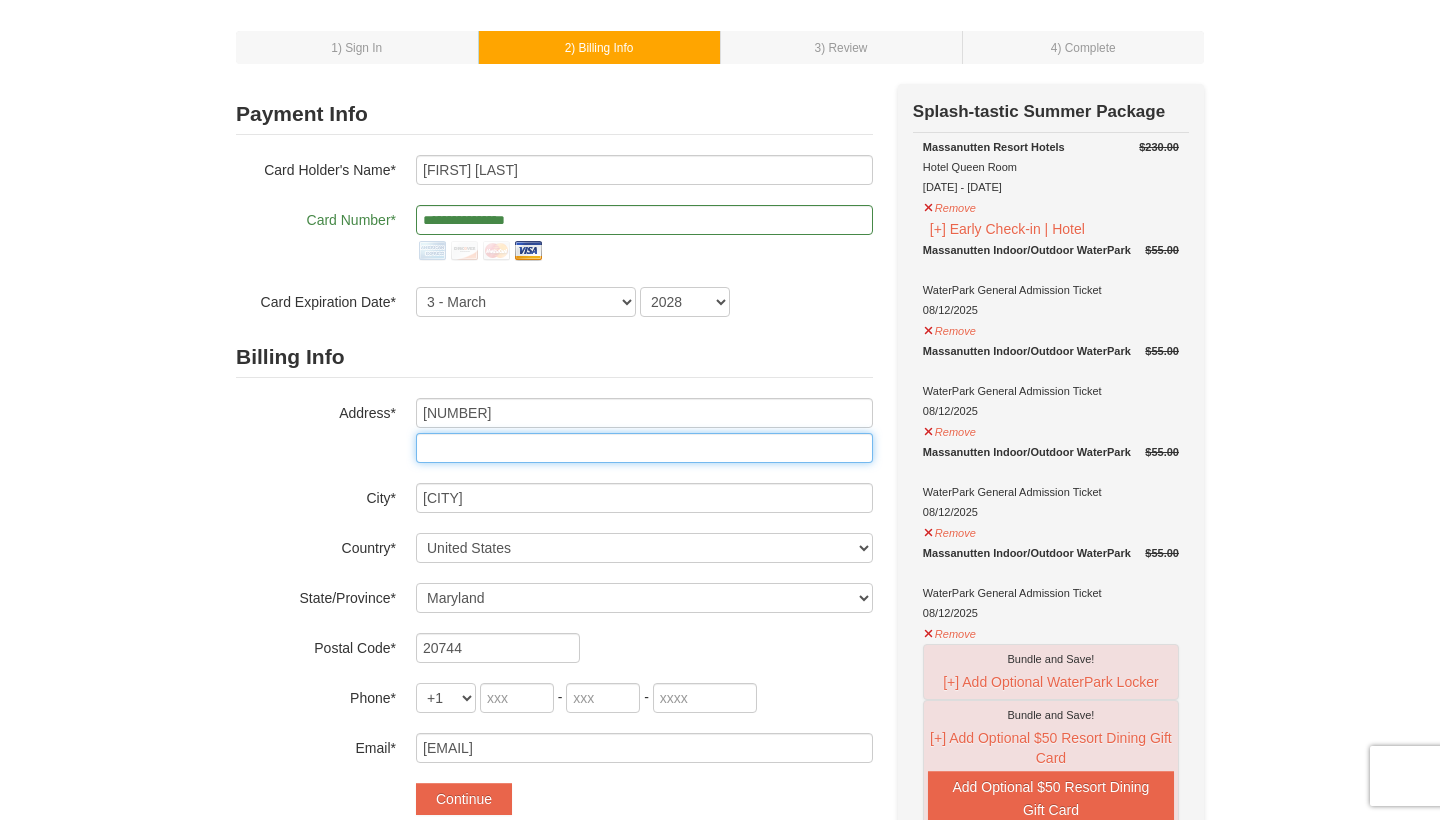 type 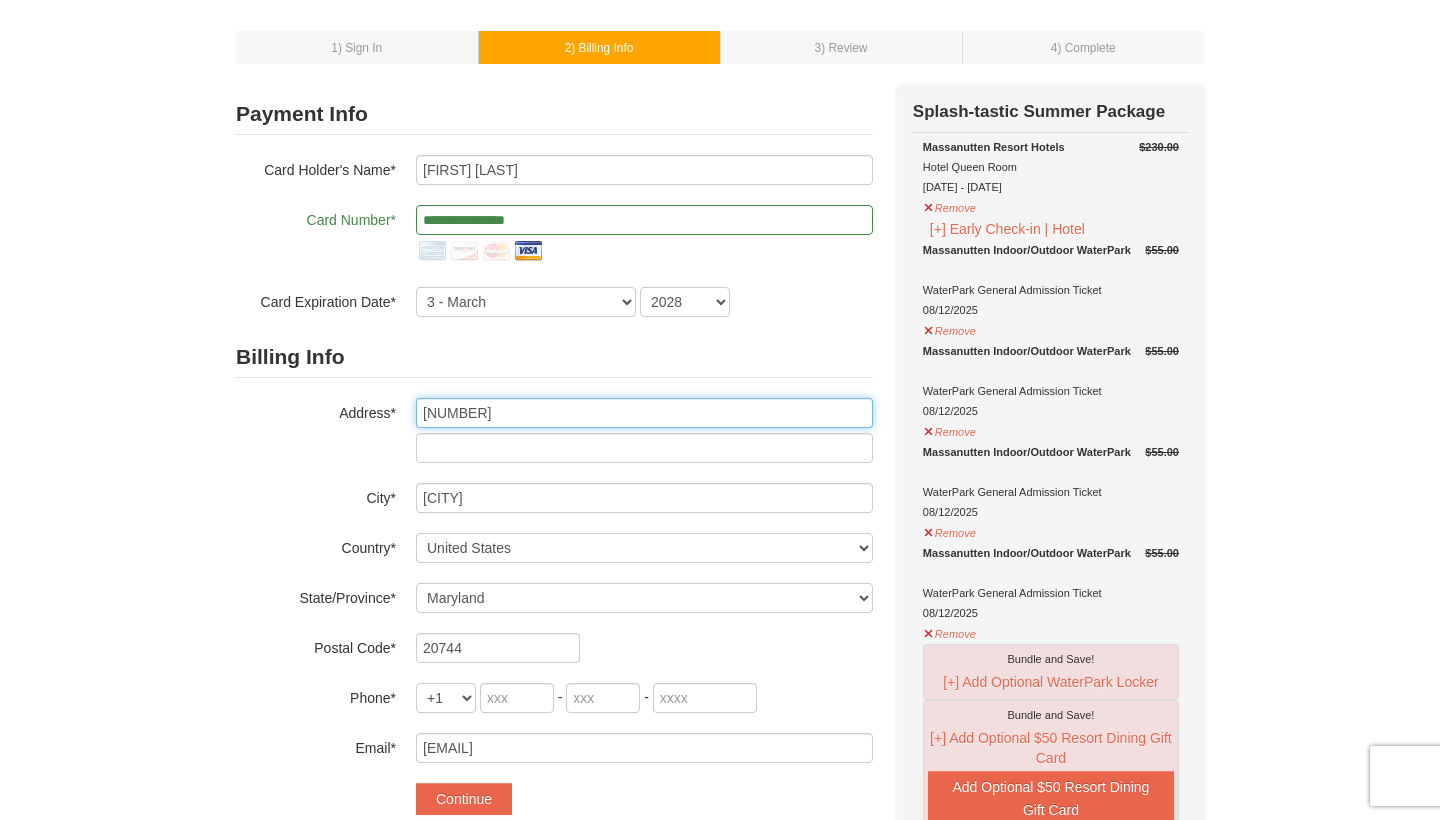 click on "8318" at bounding box center (644, 413) 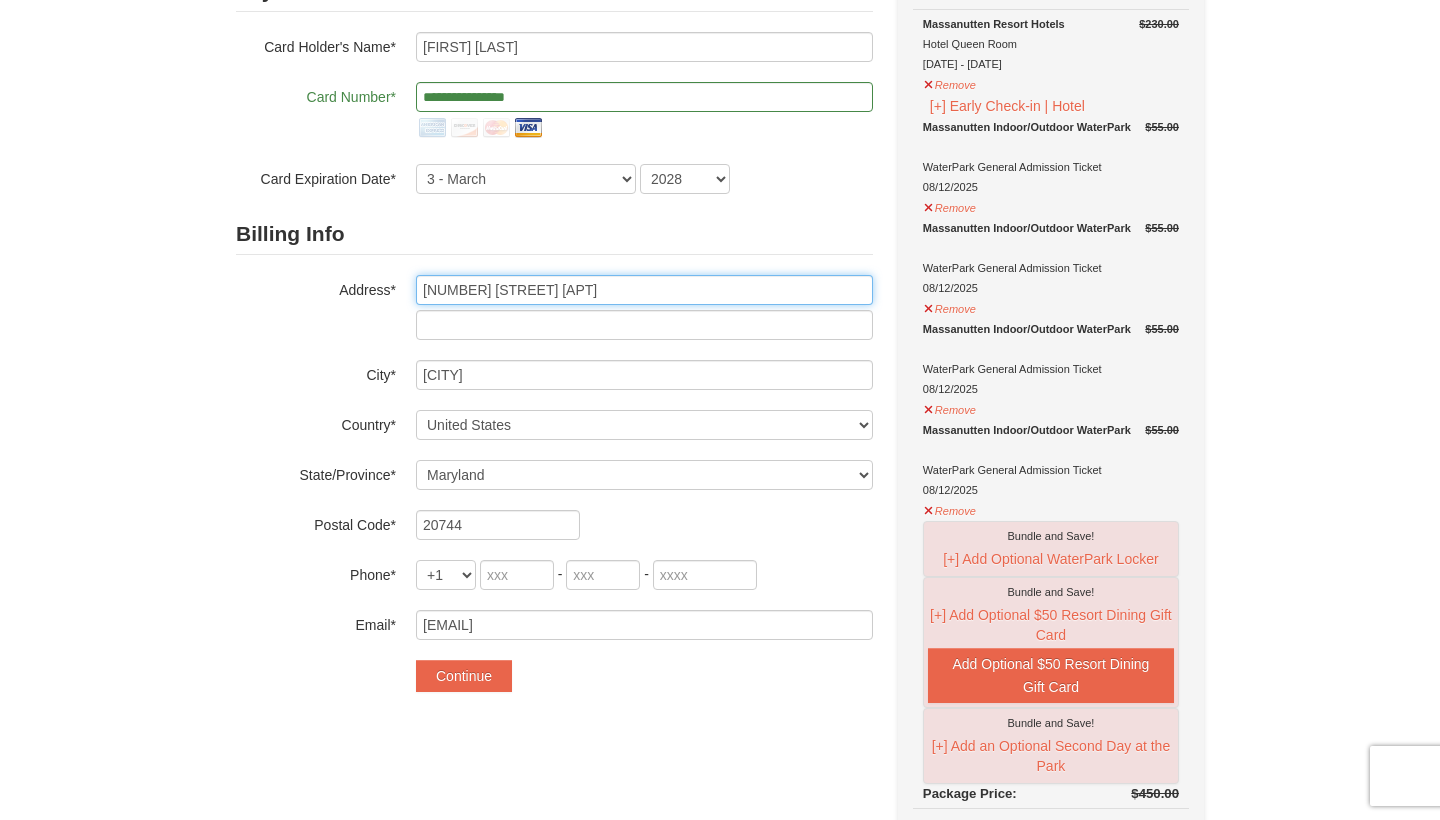 scroll, scrollTop: 210, scrollLeft: 0, axis: vertical 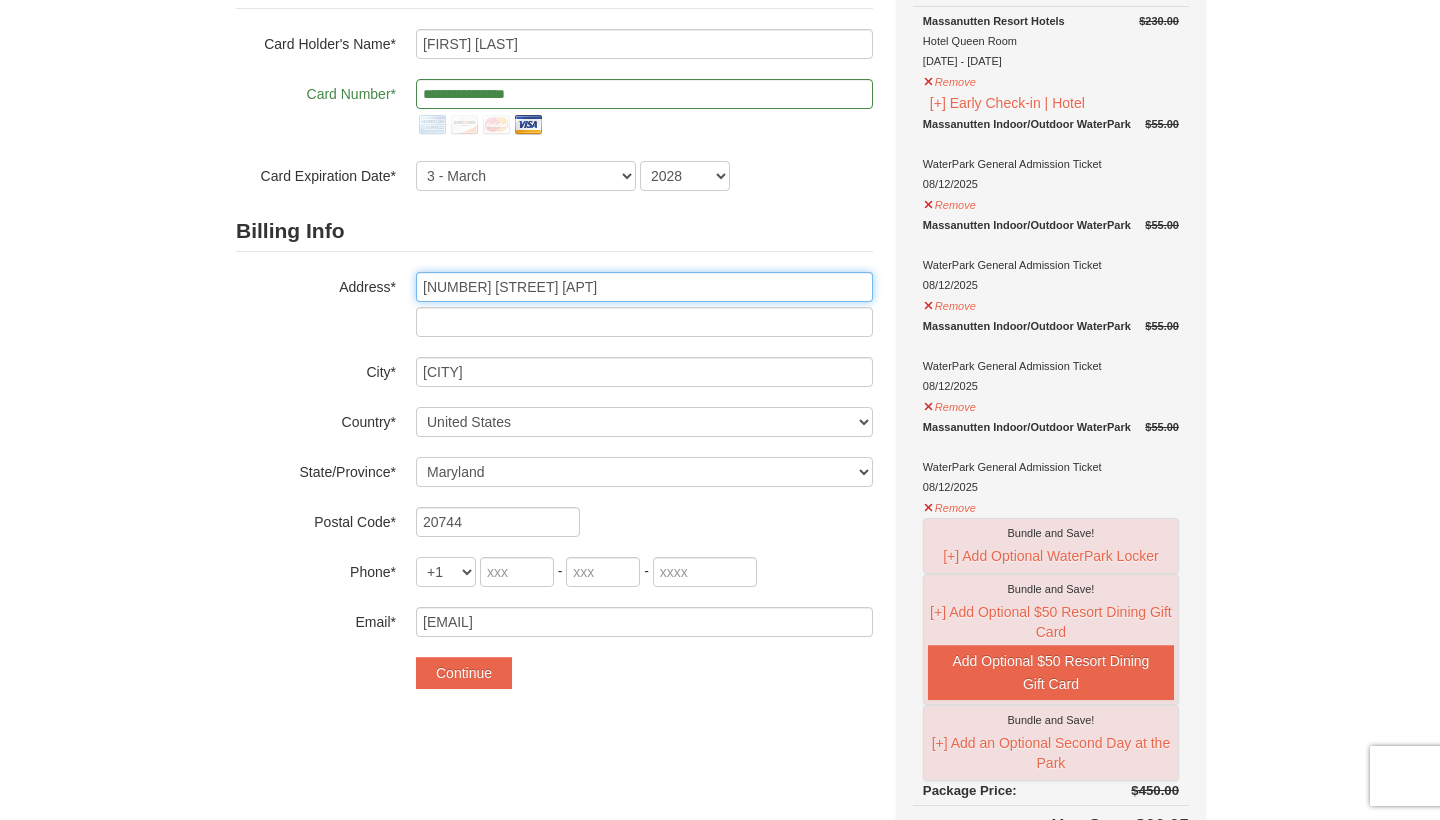 type on "8318 Indian Head Hwy Apt C2" 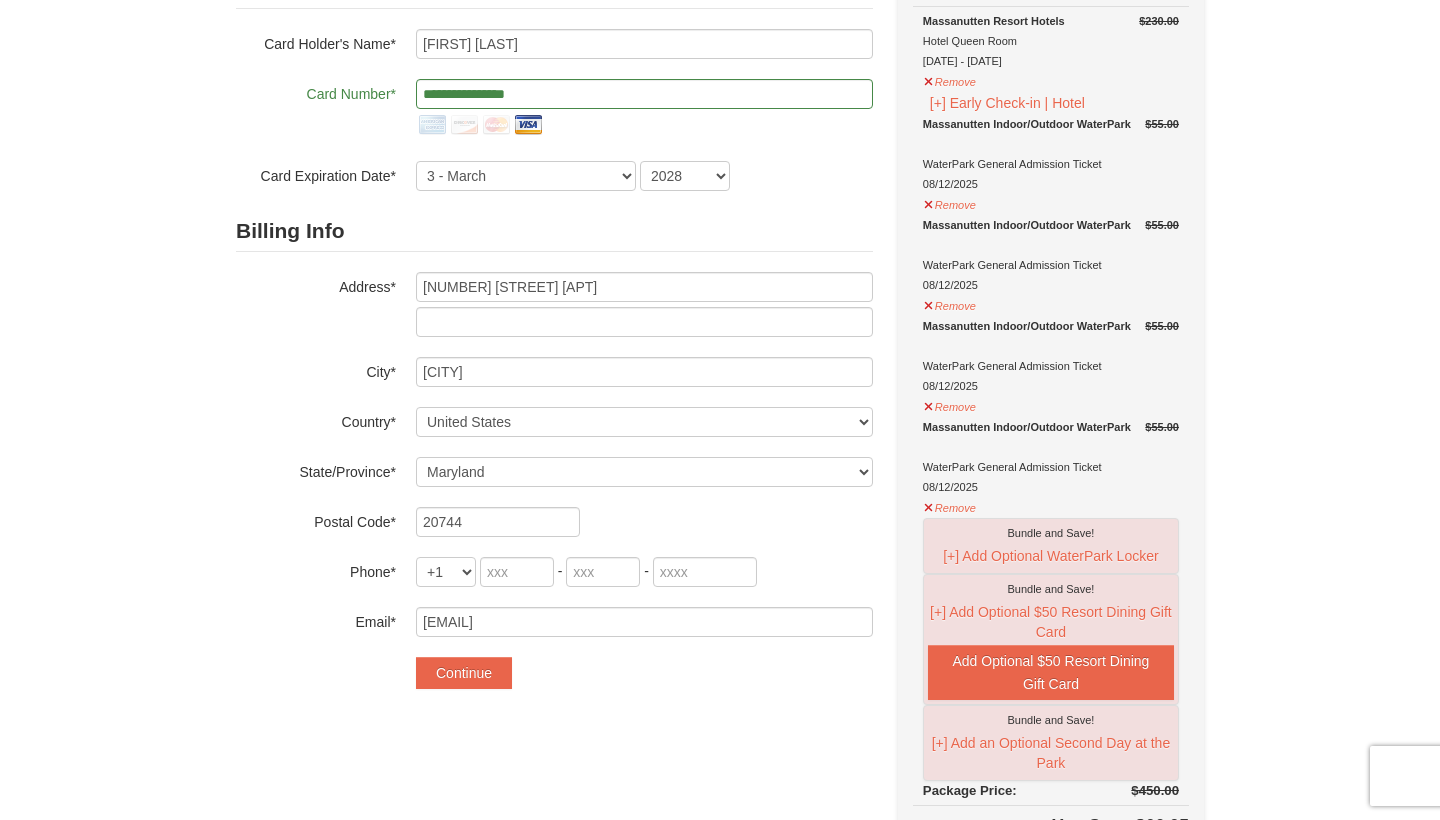 click on "Billing Info
Address*
8318 Indian Head Hwy Apt C2
City*
Fort Washington
Country*
----- Select ------ Afghanistan Åland Islands Albania Algeria American Samoa Andorra Angola Anguilla Antarctica Antigua and Barbuda Argentina Armenia Aruba Australia Austria Azerbaijan Bahamas Bahrain Bangladesh Barbados Belarus Belgium Belize Benin Bermuda Bhutan Bolivia Bosnia and Herzegovina Botswana Bouvet Island Brazil British Indian Ocean Territory Brunei Darussalam Bulgaria Burkina Faso Burundi Cambodia Cameroon Canada Cape Verde Cayman Islands Central African Republic Chad Chile China Christmas Island Cocos (Keeling) Islands Colombia +1" at bounding box center (554, 424) 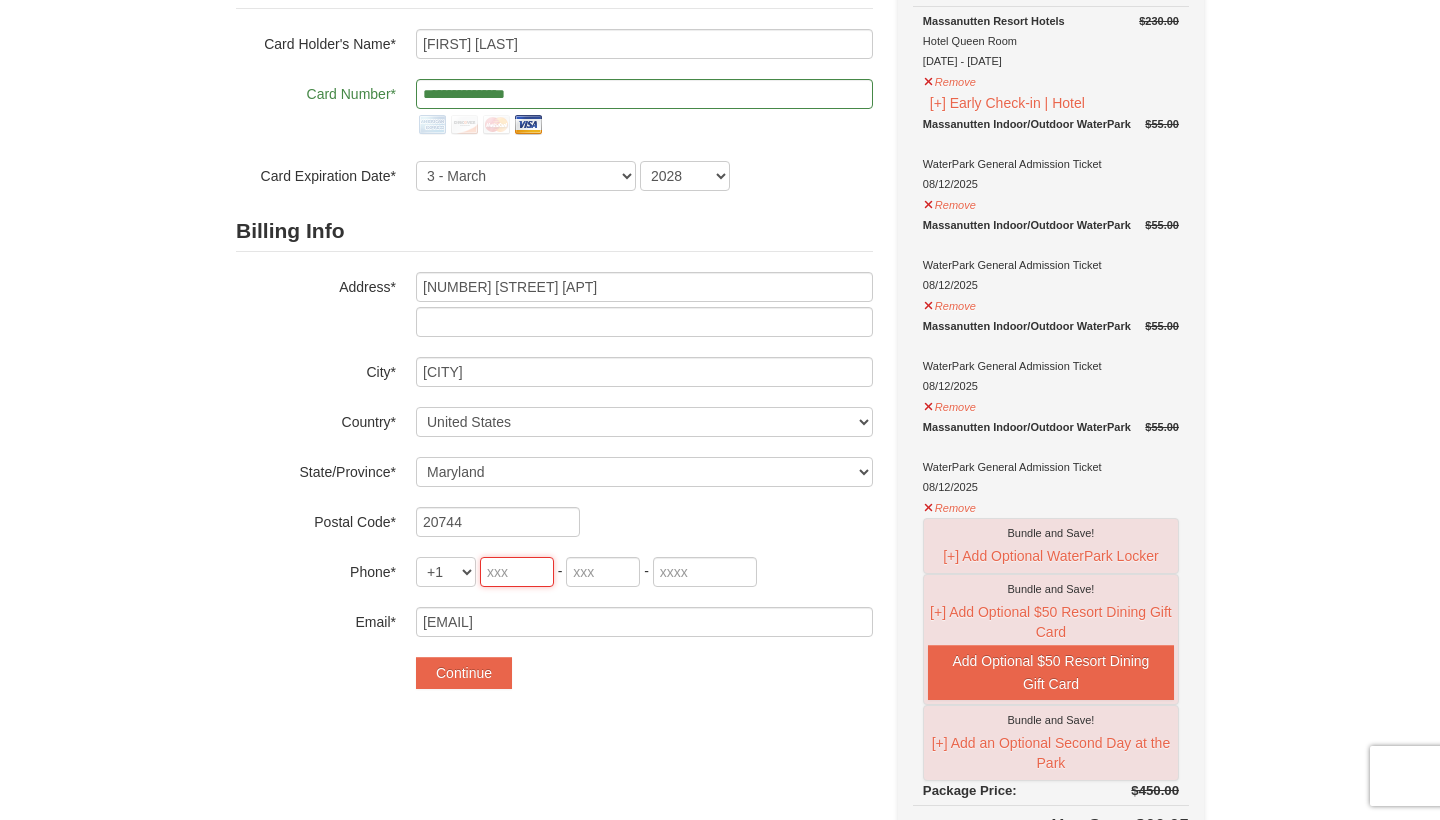 click at bounding box center (517, 572) 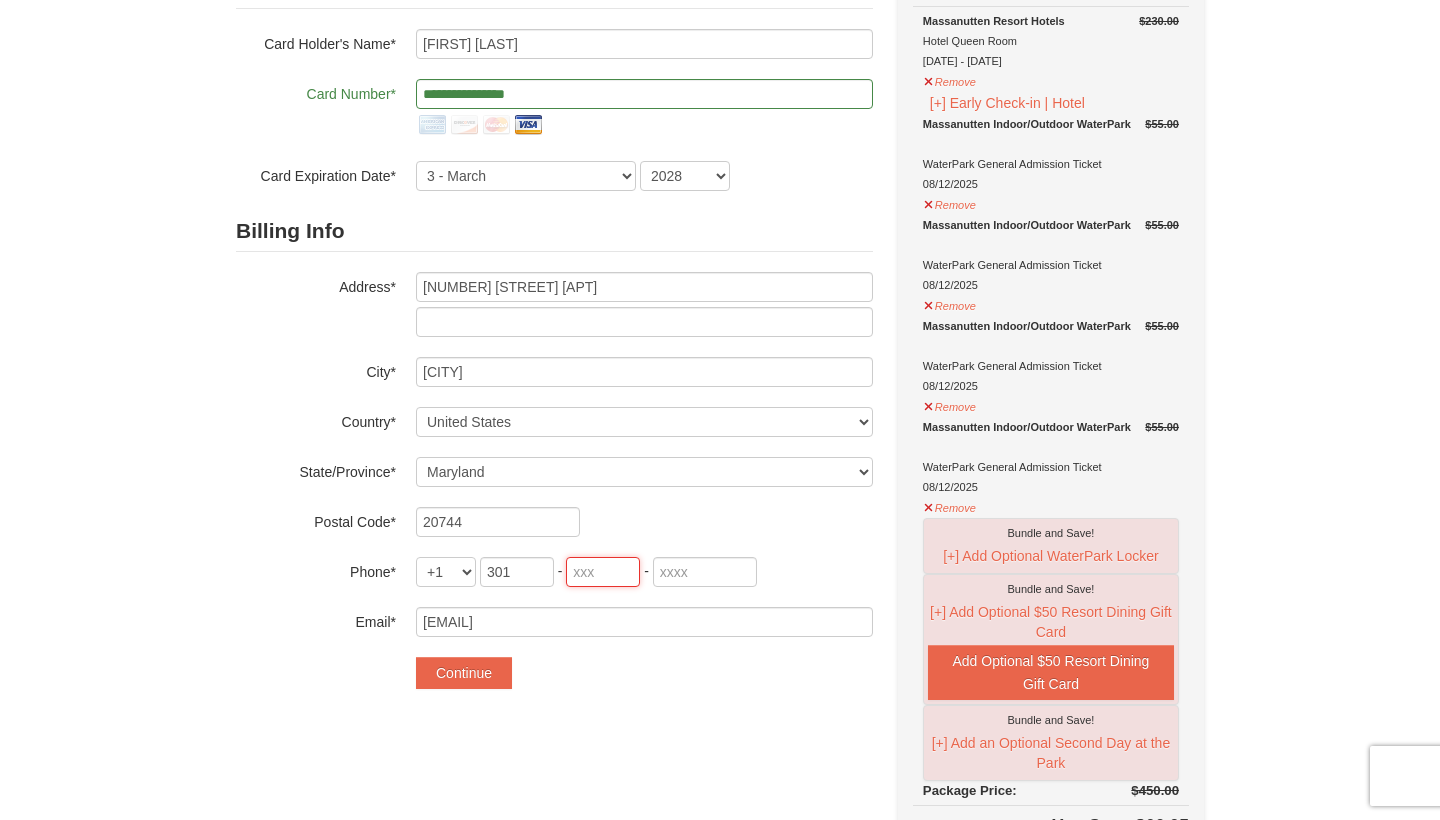 type on "500" 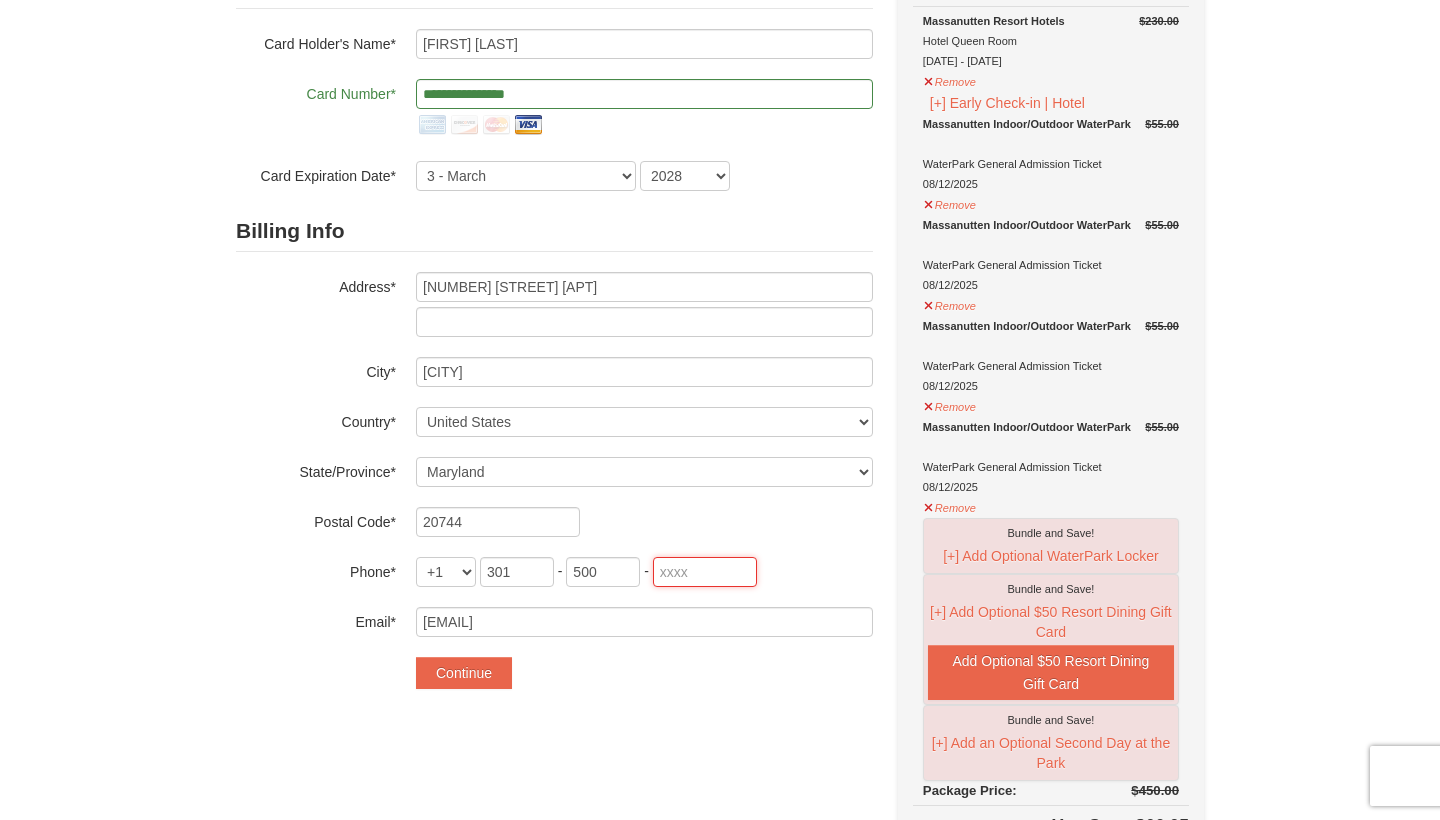 type on "9737" 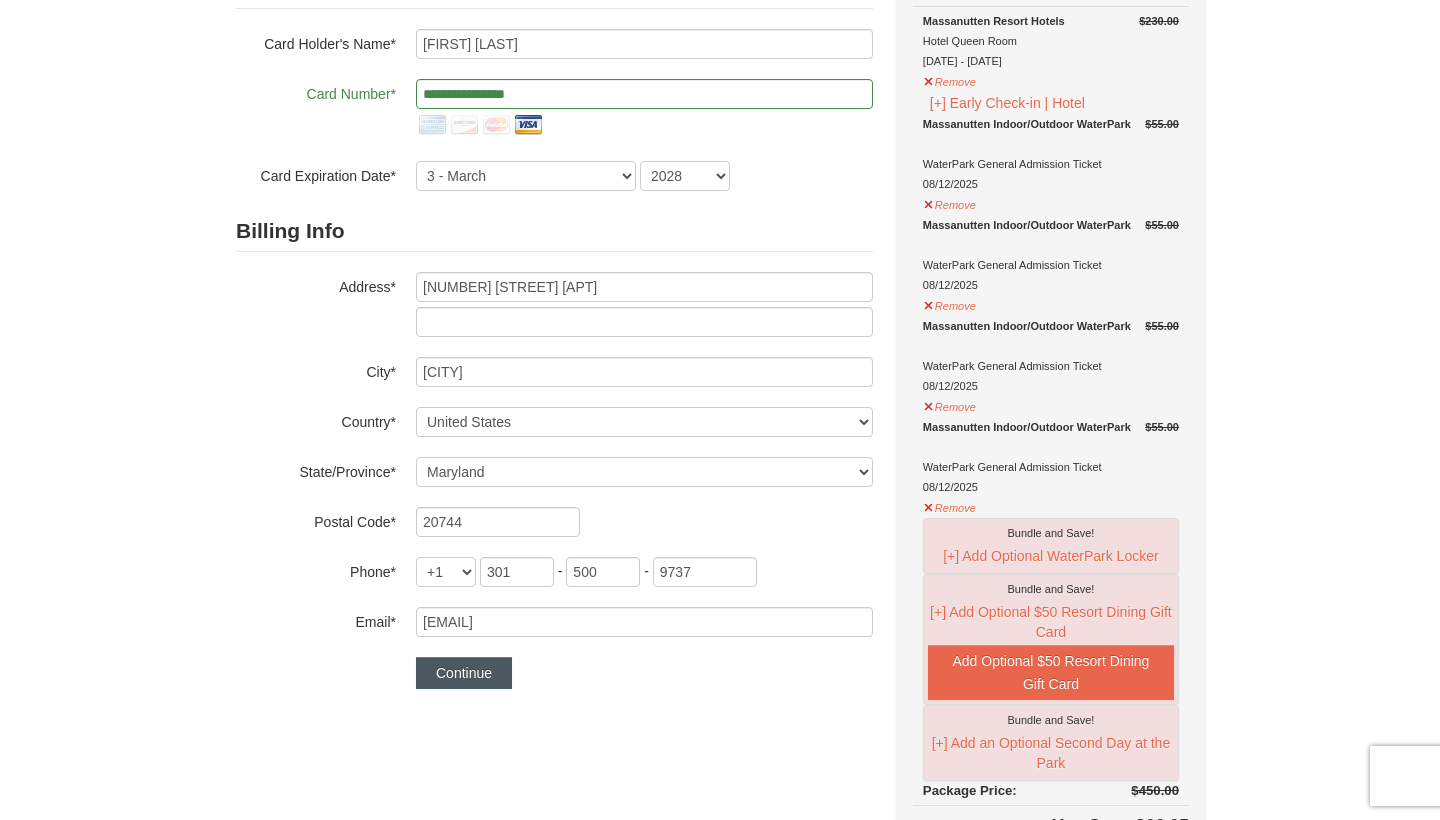 click on "Continue" at bounding box center (464, 673) 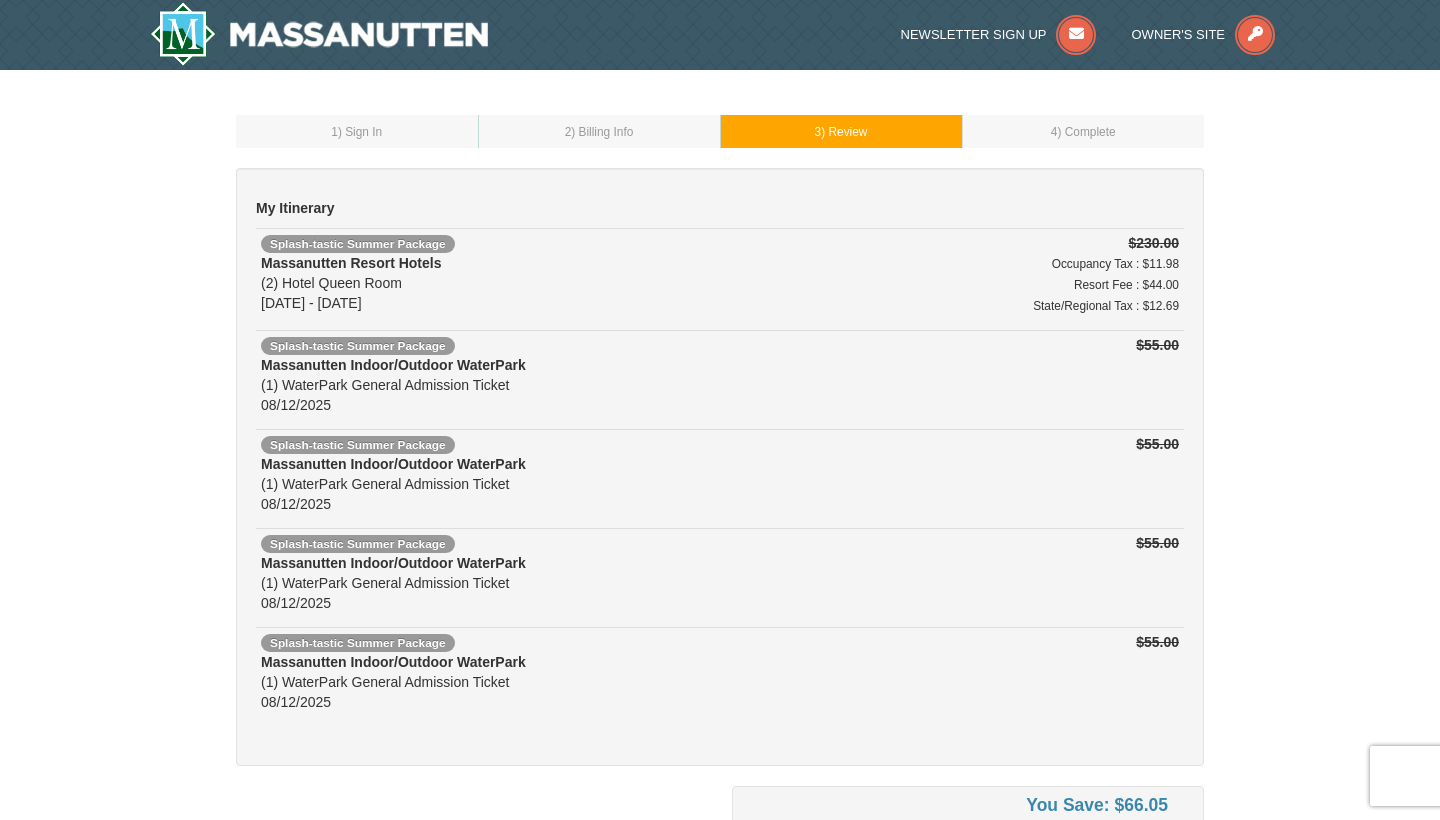 scroll, scrollTop: 37, scrollLeft: 0, axis: vertical 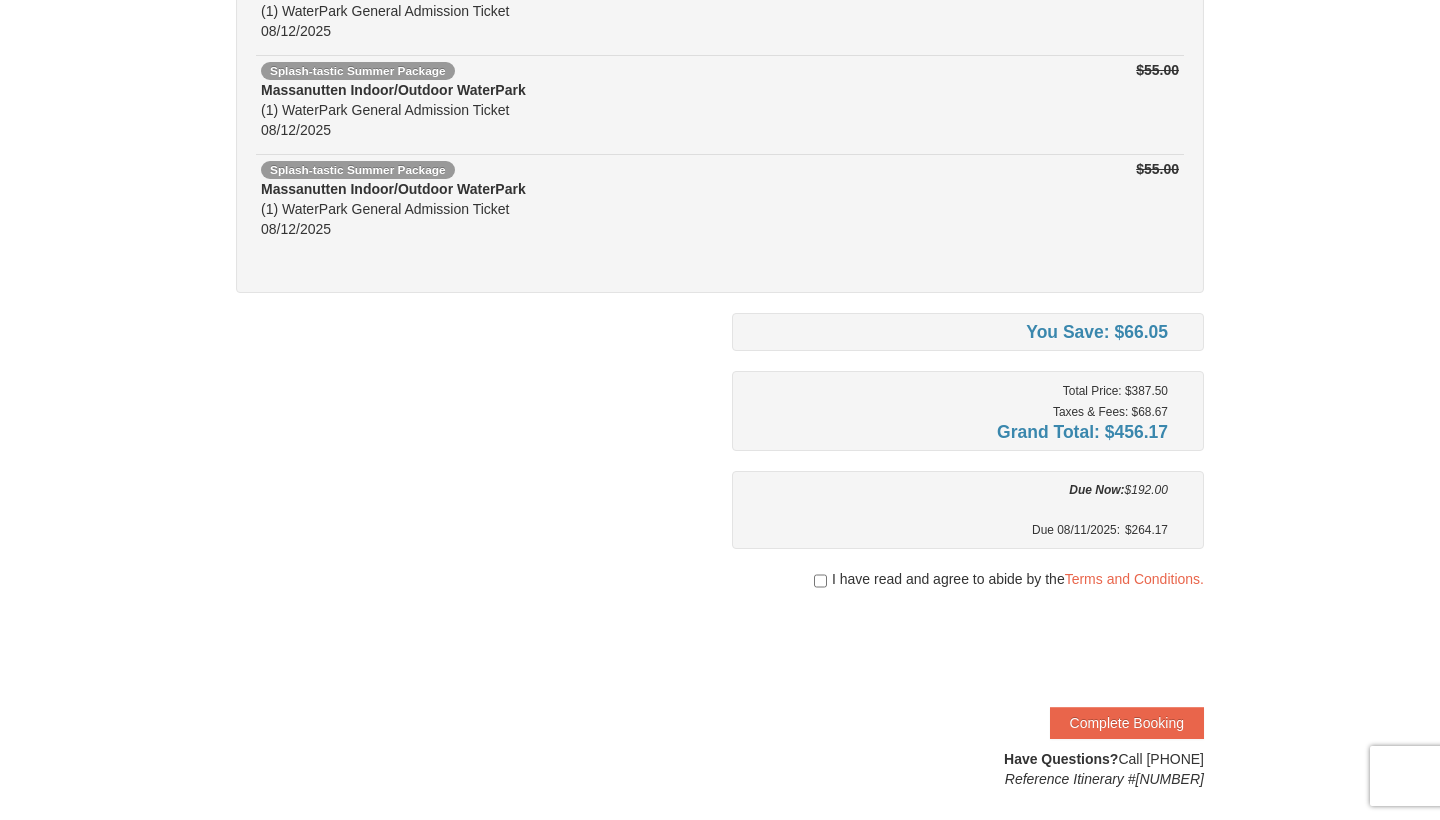 click at bounding box center [820, 581] 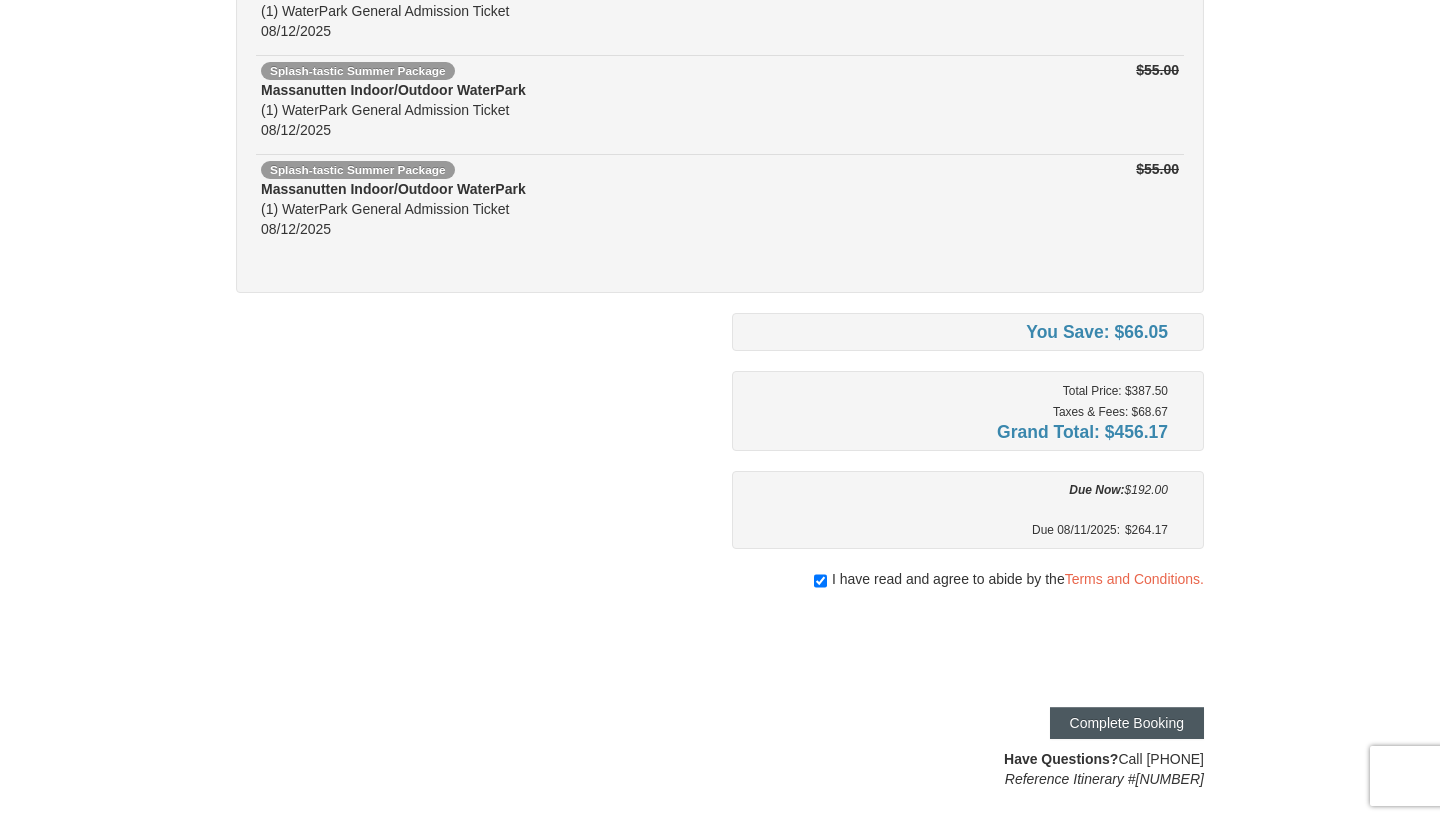 click on "Complete Booking" at bounding box center (1127, 723) 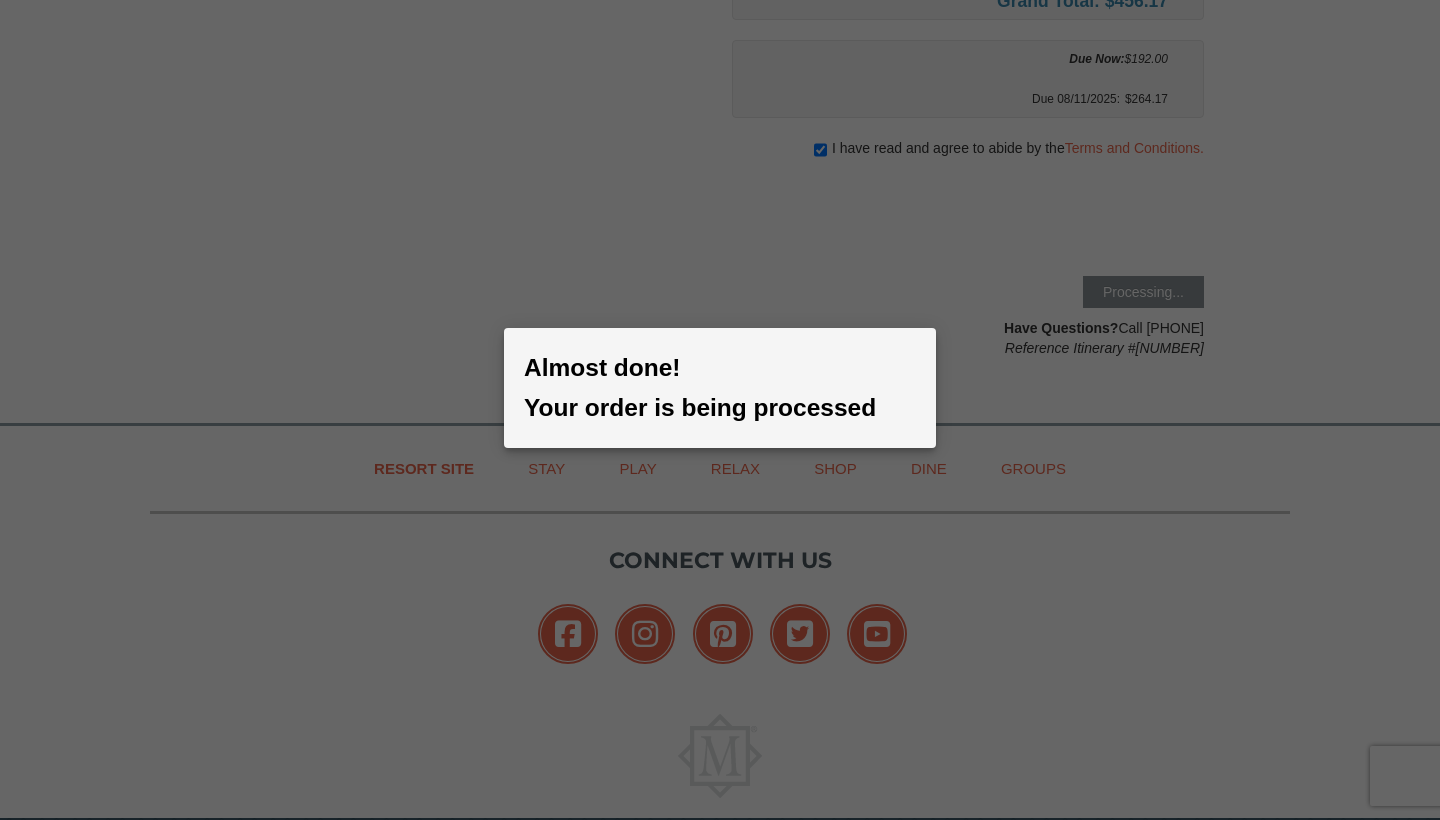 scroll, scrollTop: 906, scrollLeft: 0, axis: vertical 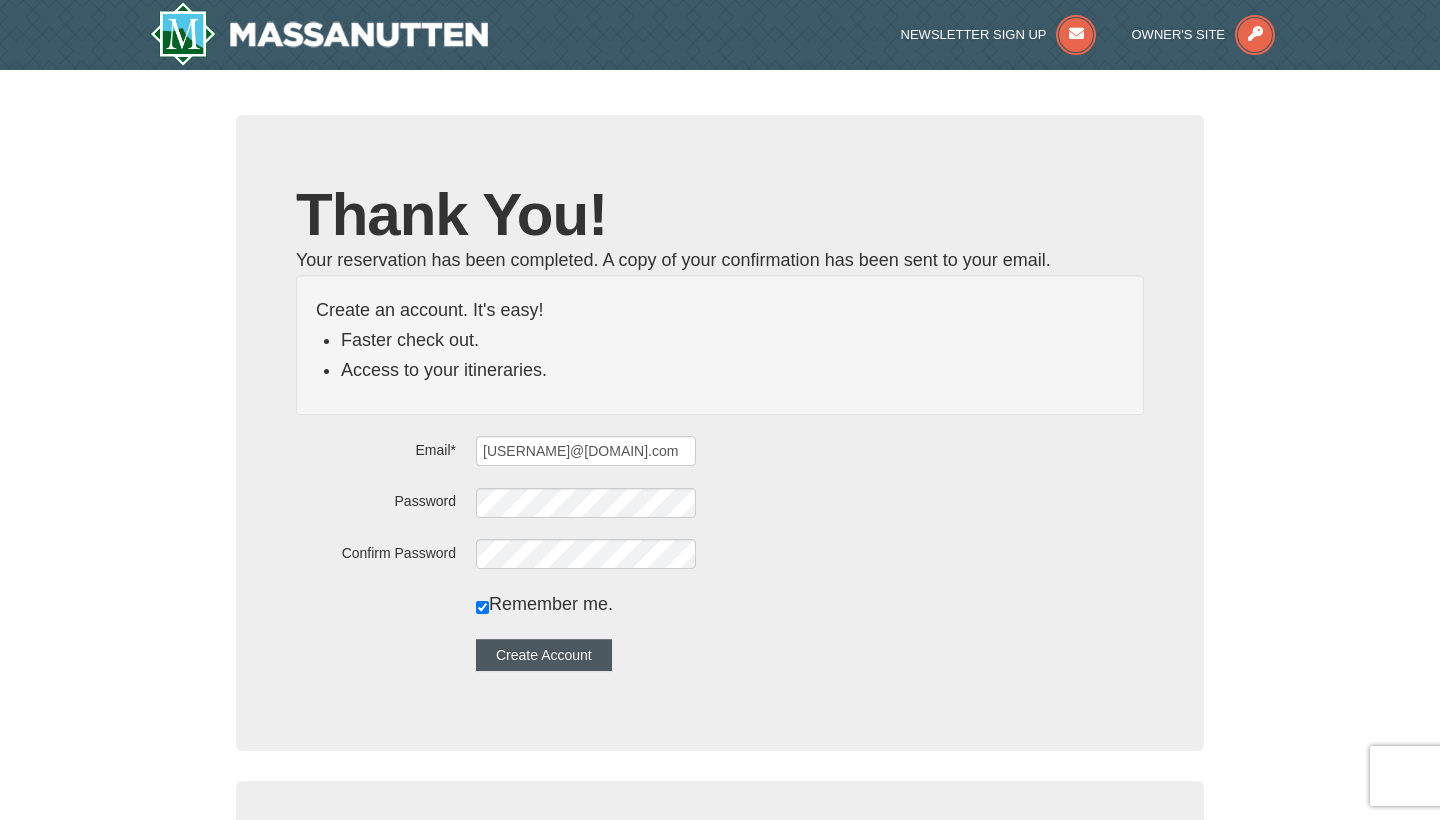 click on "Create Account" at bounding box center [544, 655] 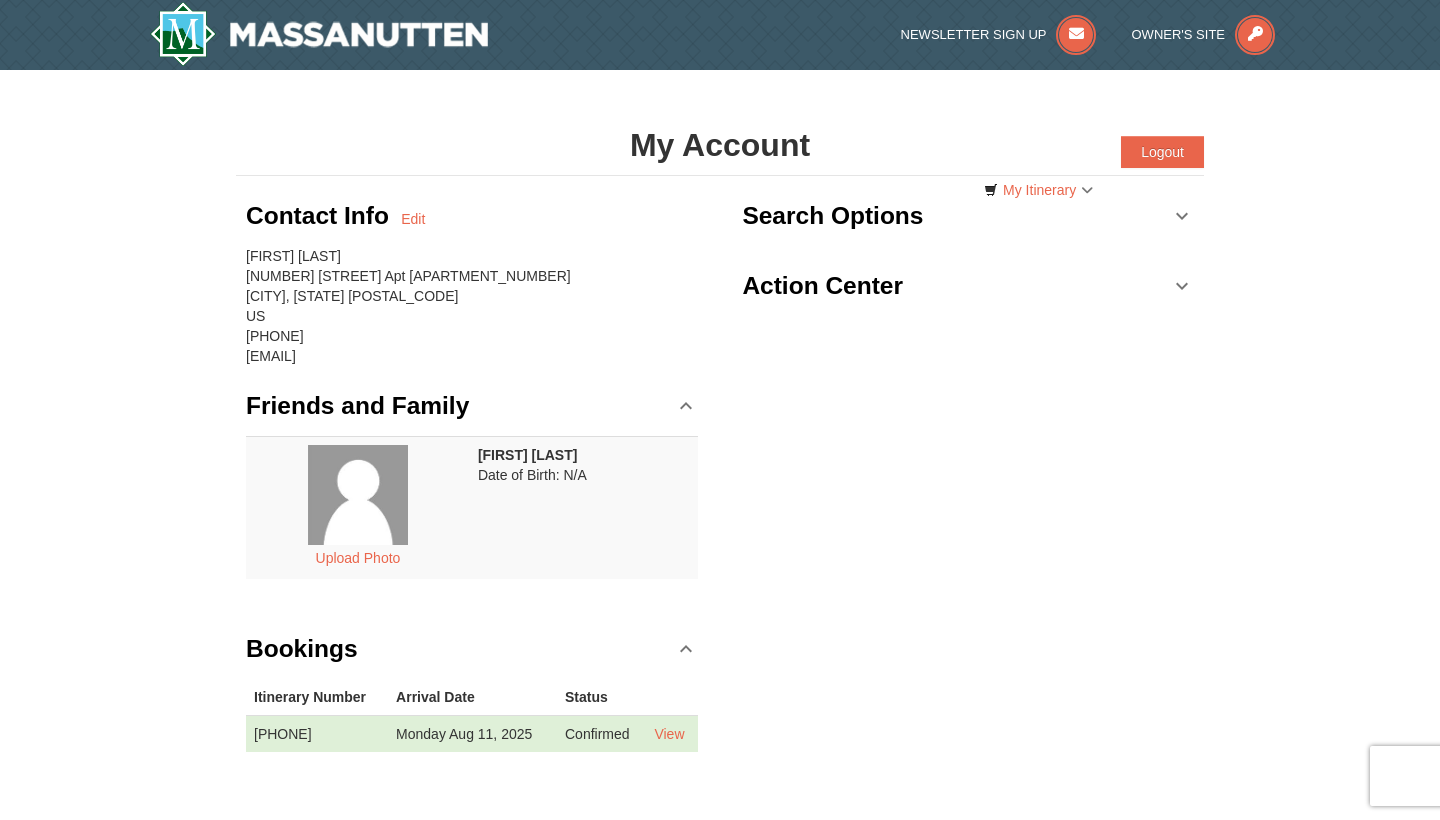 scroll, scrollTop: 0, scrollLeft: 0, axis: both 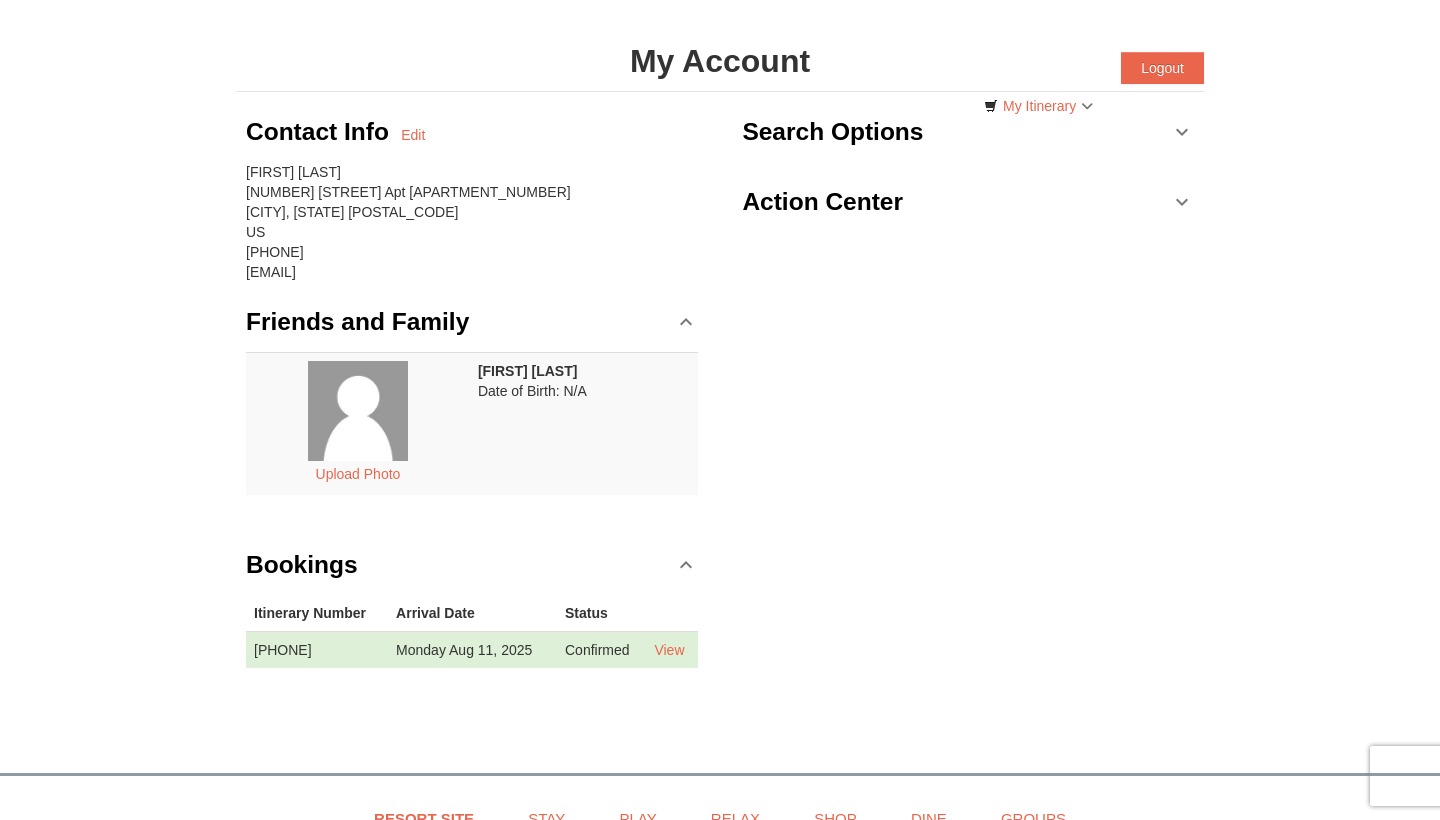 click on "Upload Photo [FIRST] [LAST] Date of Birth: N/A" at bounding box center [472, 433] 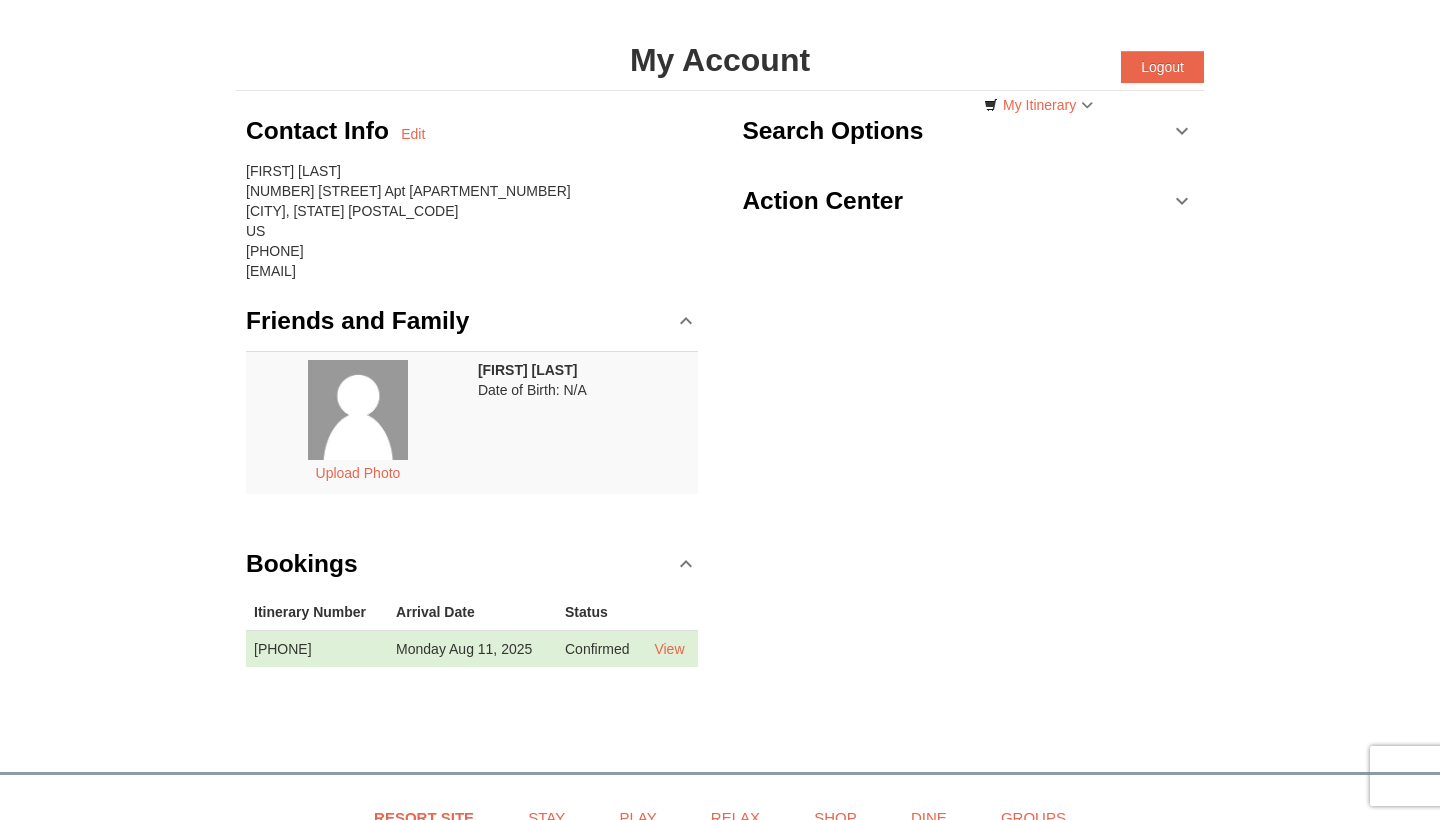 drag, startPoint x: 672, startPoint y: 647, endPoint x: 676, endPoint y: 634, distance: 13.601471 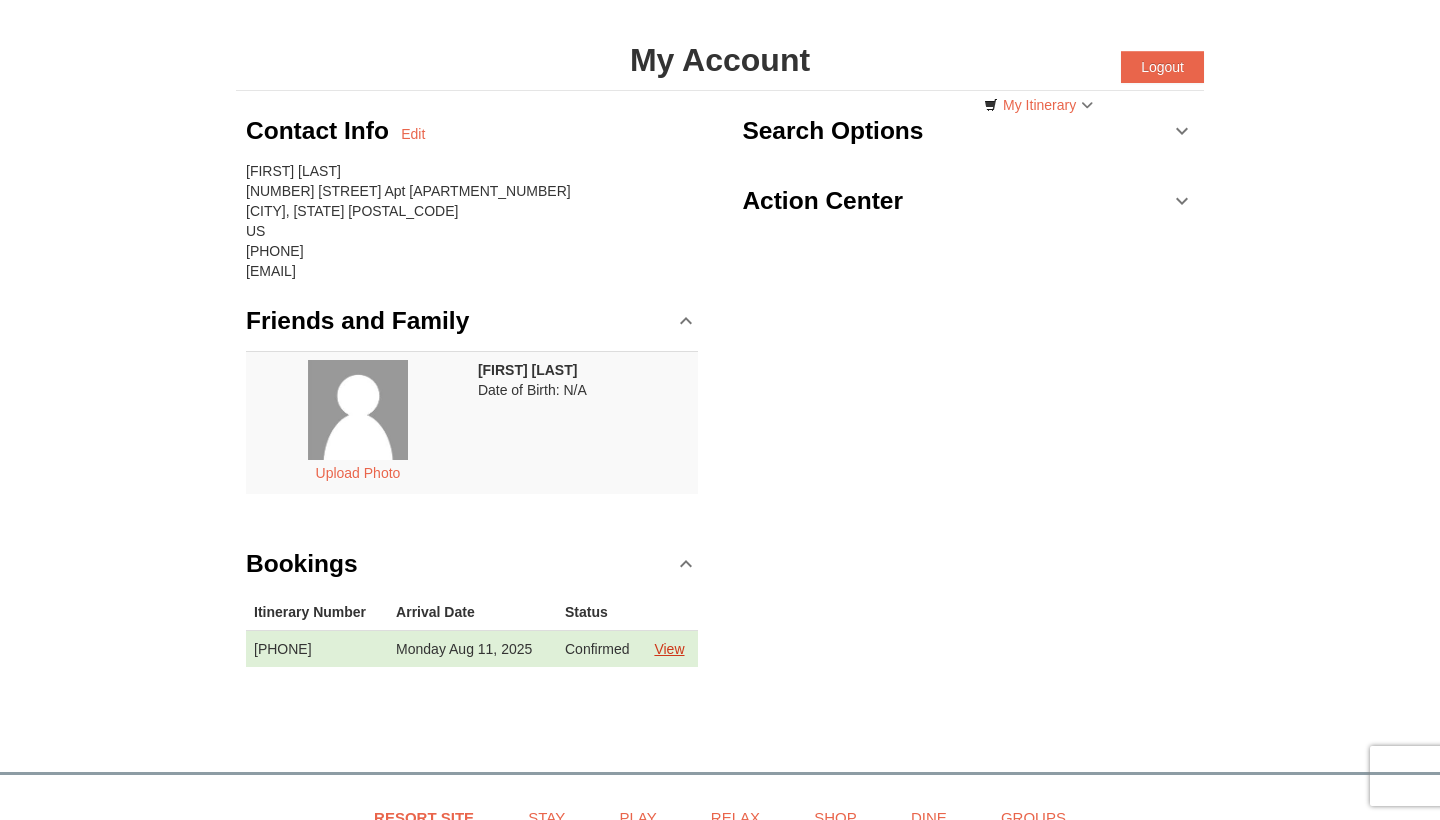 click on "View" at bounding box center (669, 649) 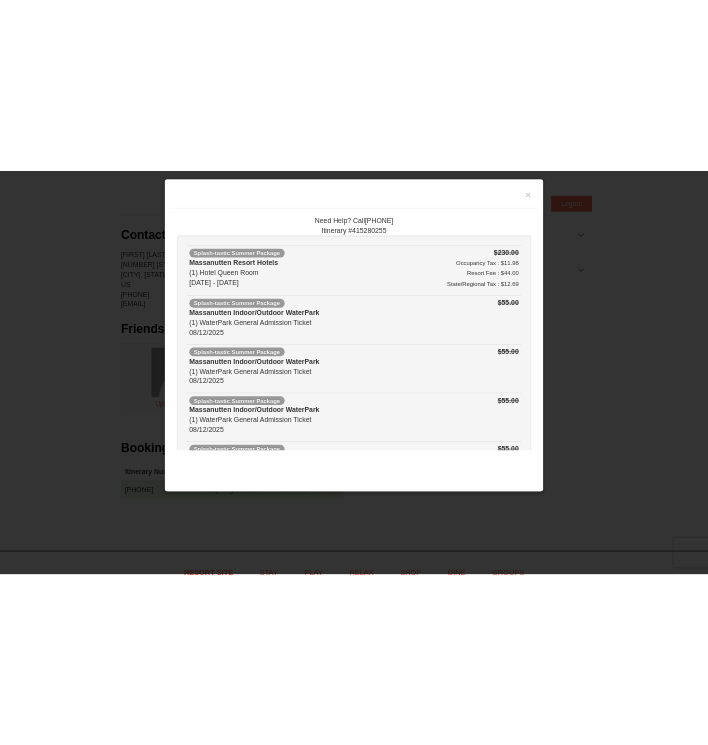 scroll, scrollTop: 0, scrollLeft: 0, axis: both 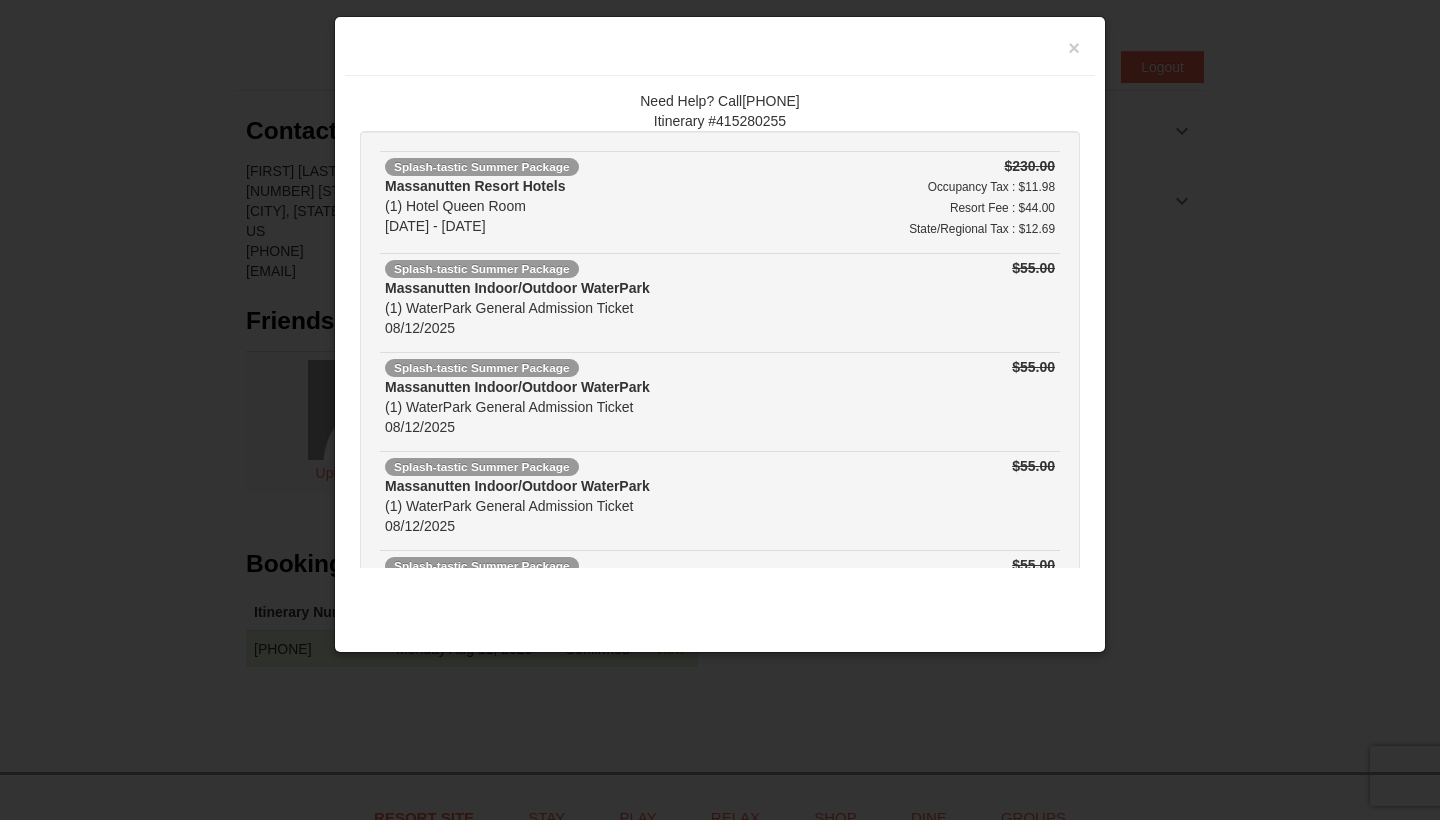 click on "×" at bounding box center (720, 51) 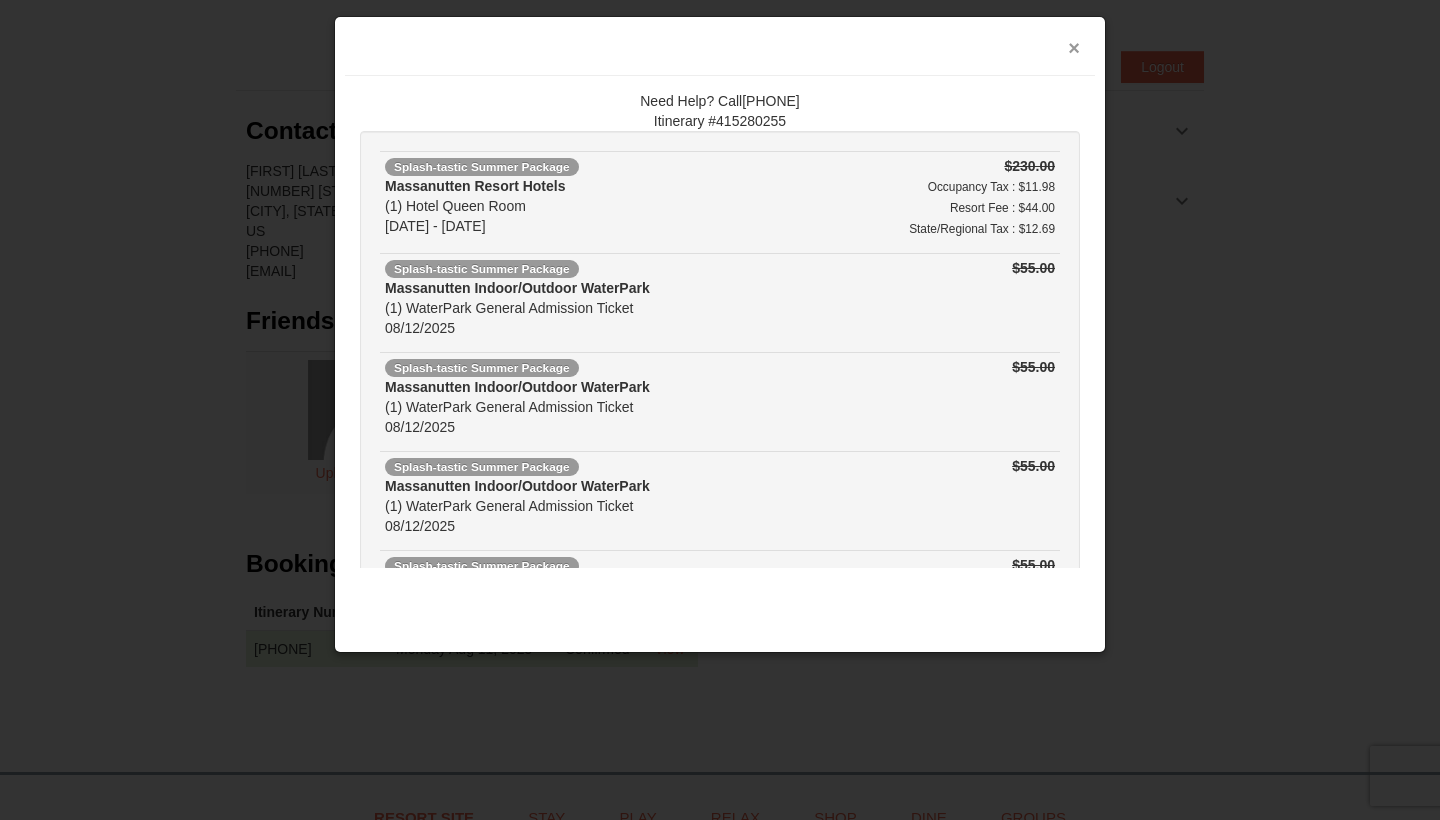 click on "×" at bounding box center (1074, 48) 